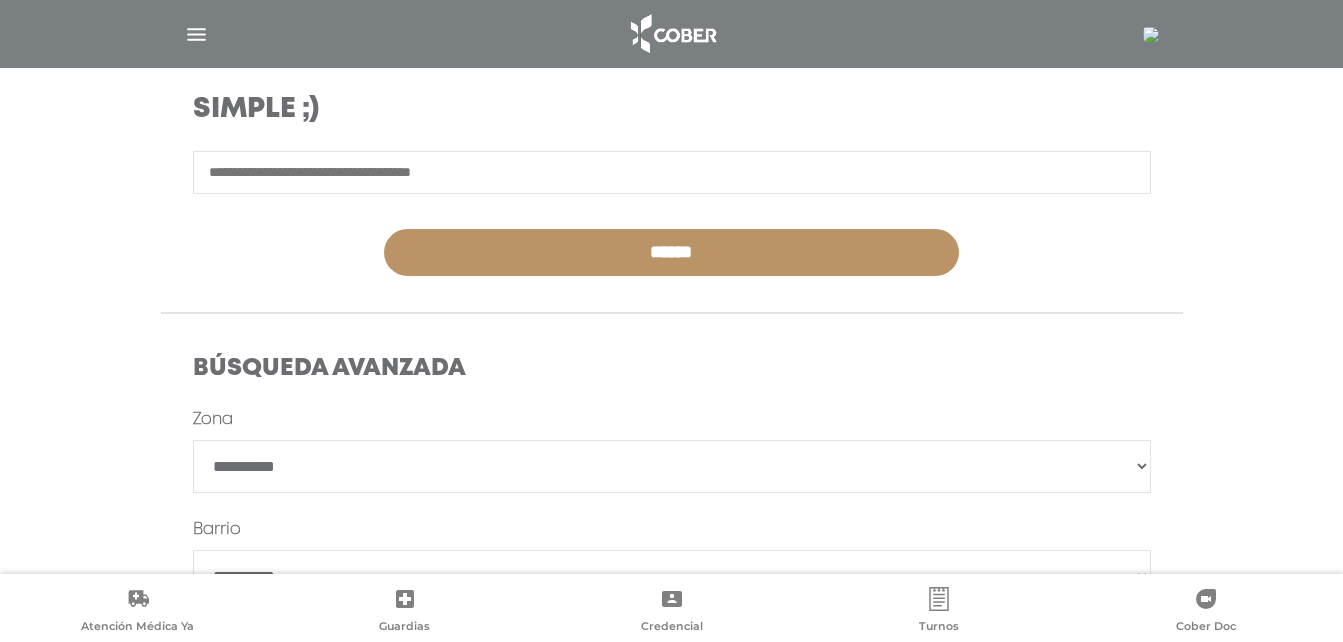 scroll, scrollTop: 287, scrollLeft: 0, axis: vertical 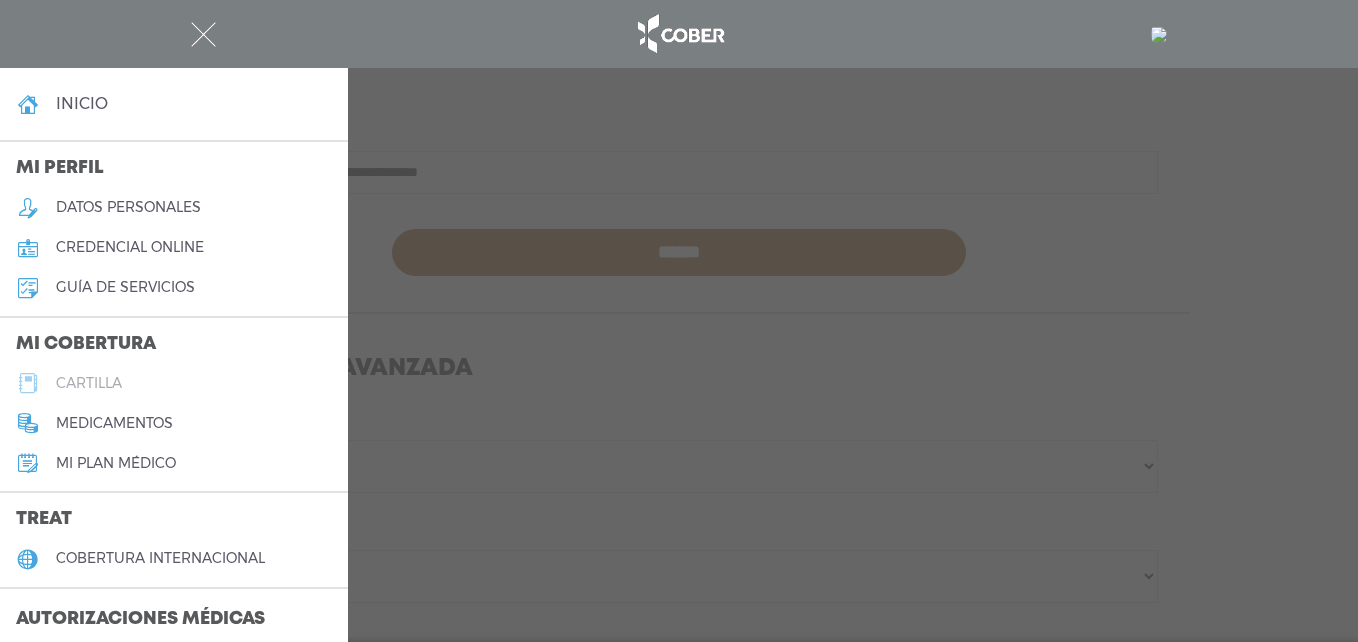 click on "cartilla" at bounding box center (174, 383) 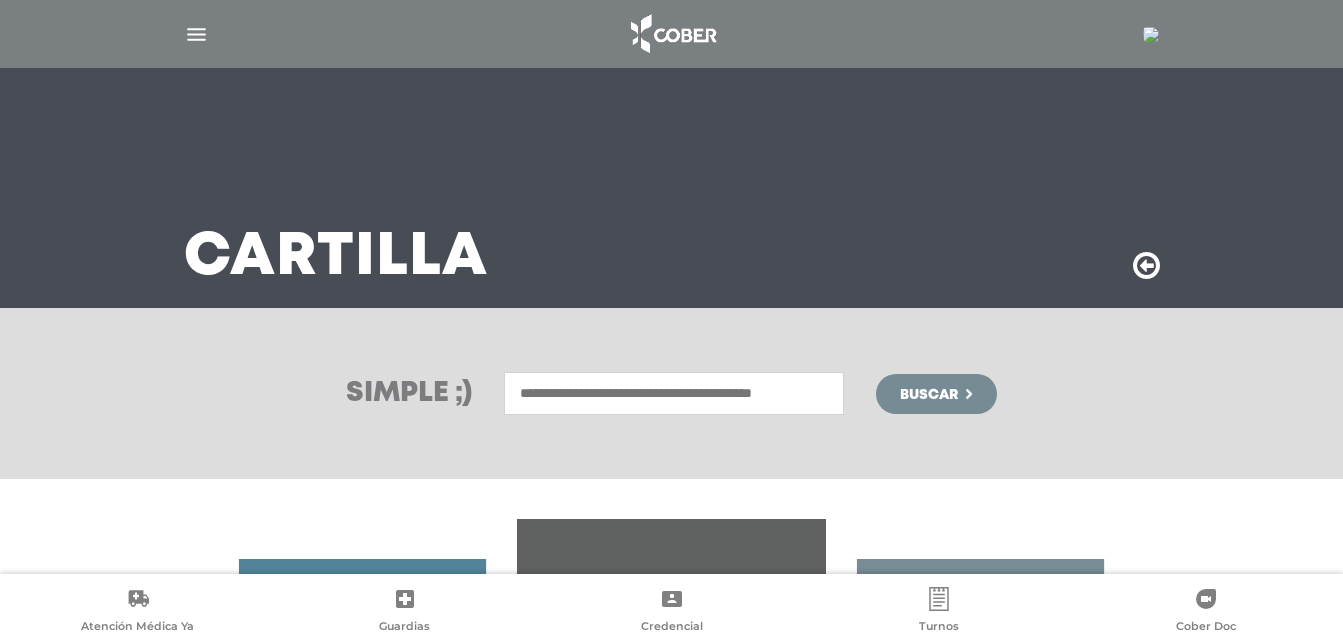 scroll, scrollTop: 0, scrollLeft: 0, axis: both 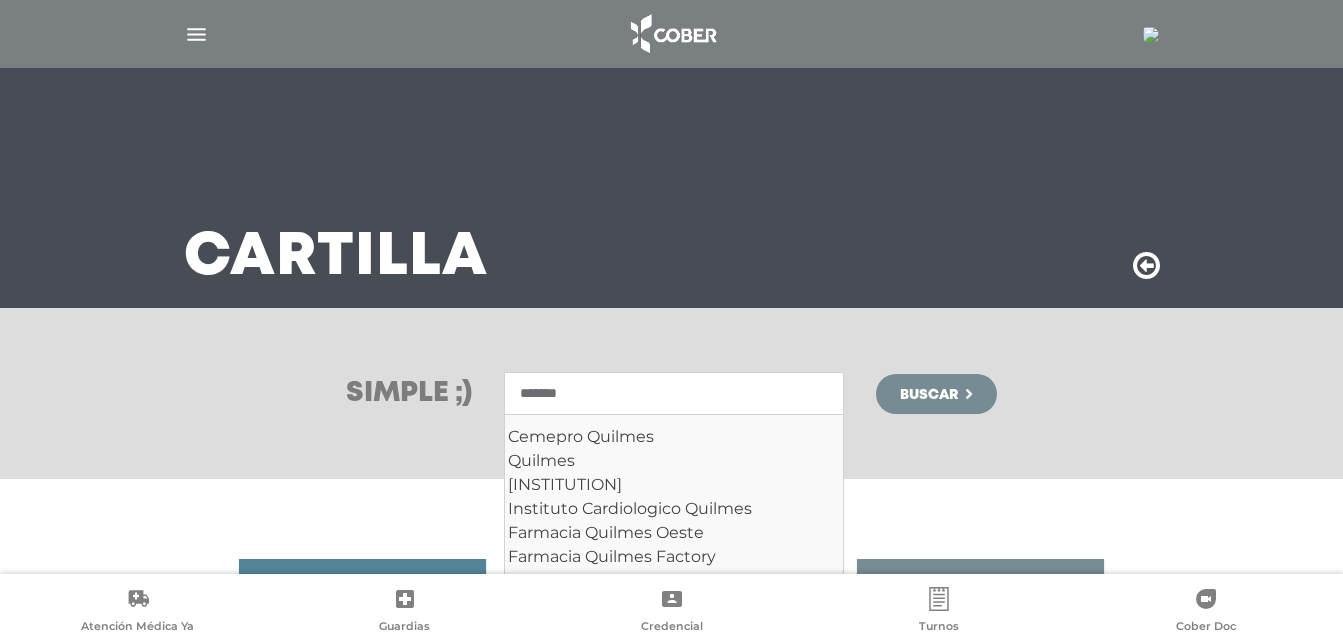 type on "*******" 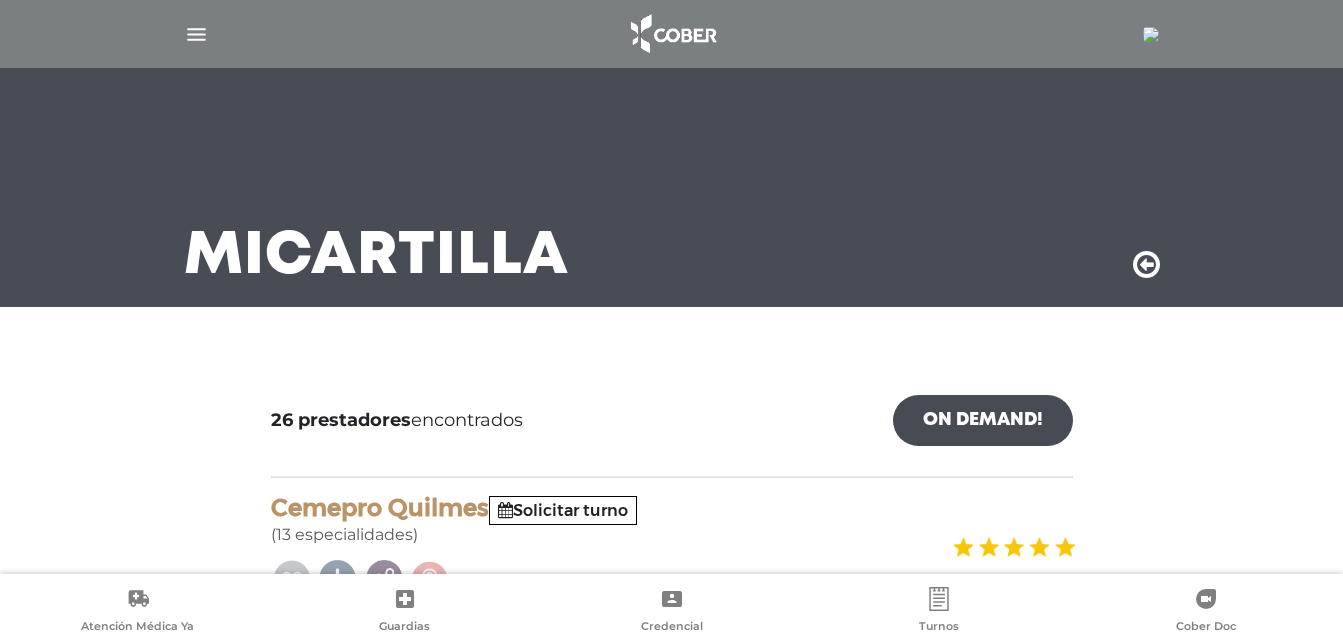 scroll, scrollTop: 0, scrollLeft: 0, axis: both 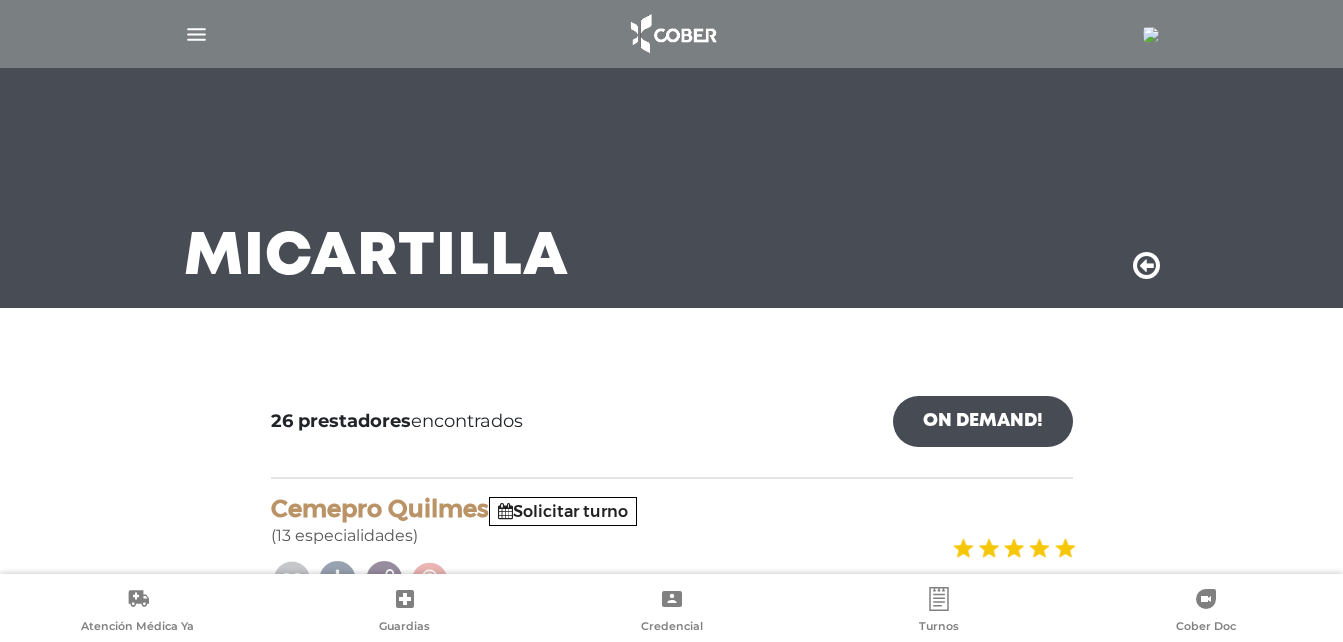 click at bounding box center [1151, 35] 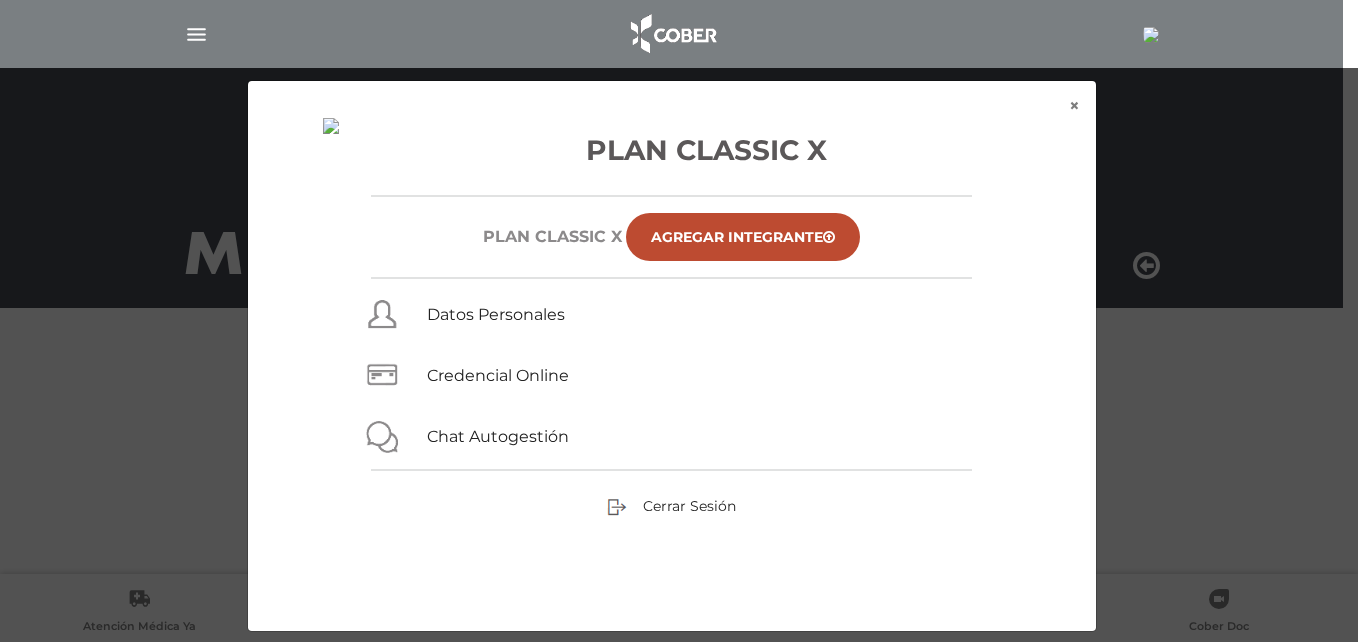 click on "×
×
Plan Classic X
Plan CLASSIC X
Agregar Integrante
Datos Personales
Credencial Online
Chat Autogestión
Cerrar Sesión" at bounding box center [679, 356] 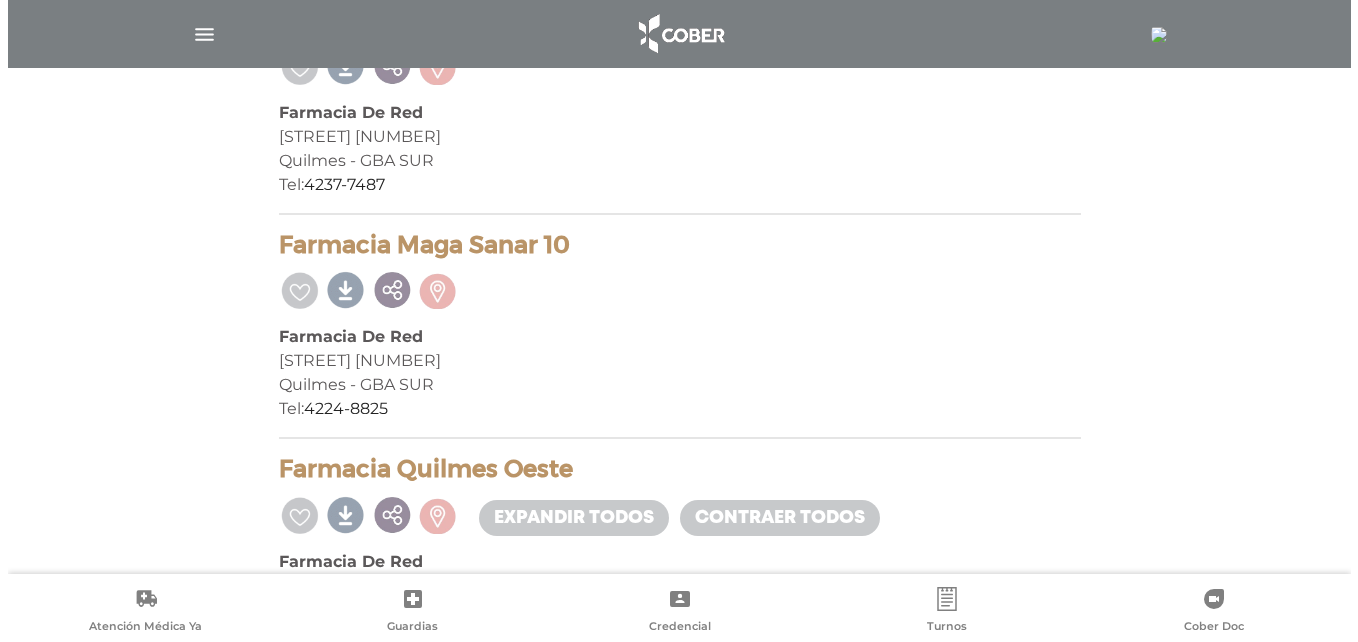 scroll, scrollTop: 1700, scrollLeft: 0, axis: vertical 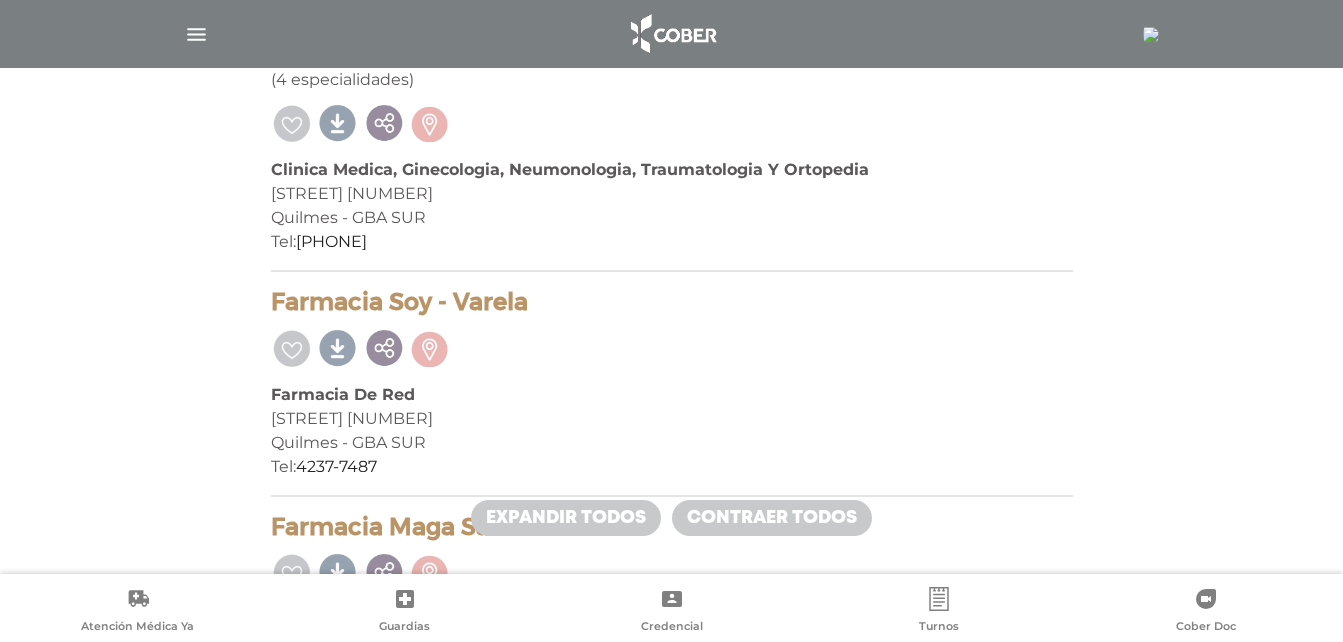 click at bounding box center [1147, 34] 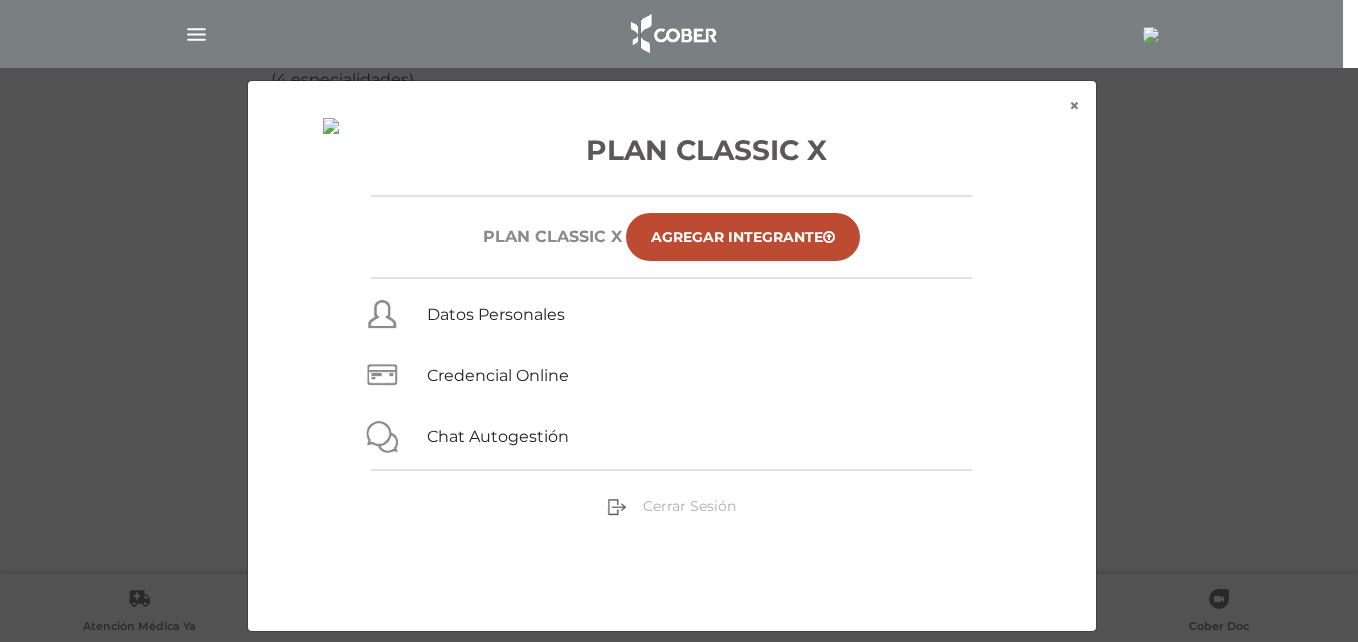 click on "Cerrar Sesión" at bounding box center (689, 506) 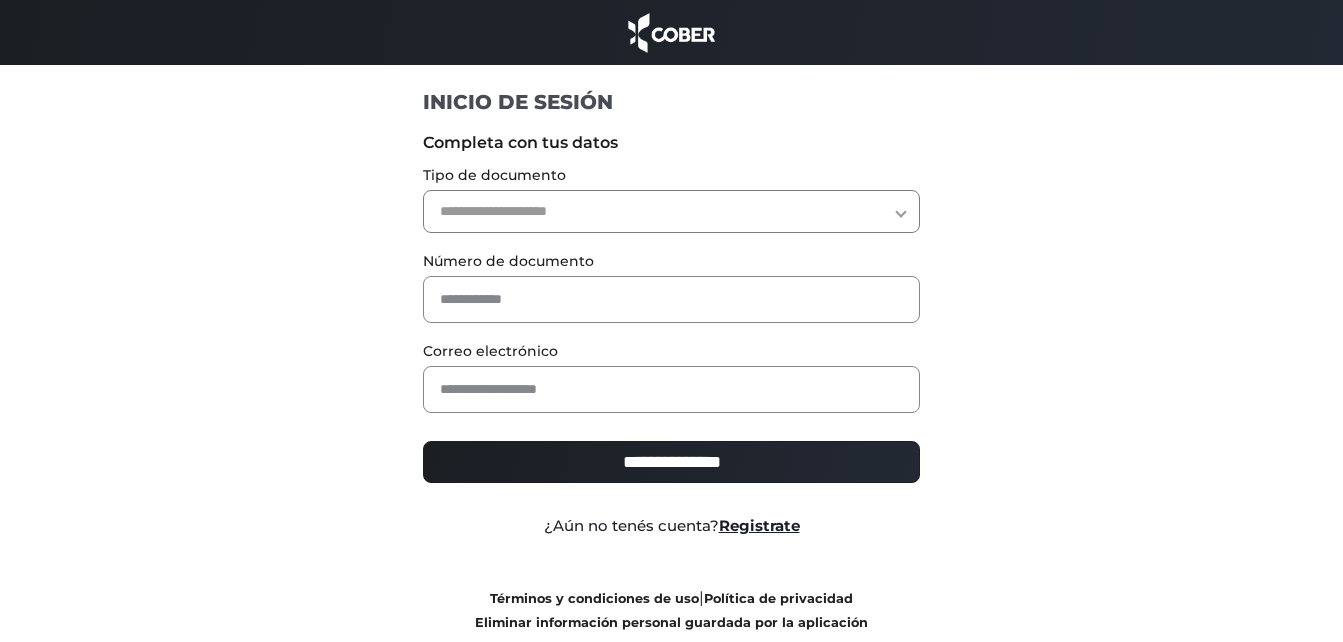 scroll, scrollTop: 0, scrollLeft: 0, axis: both 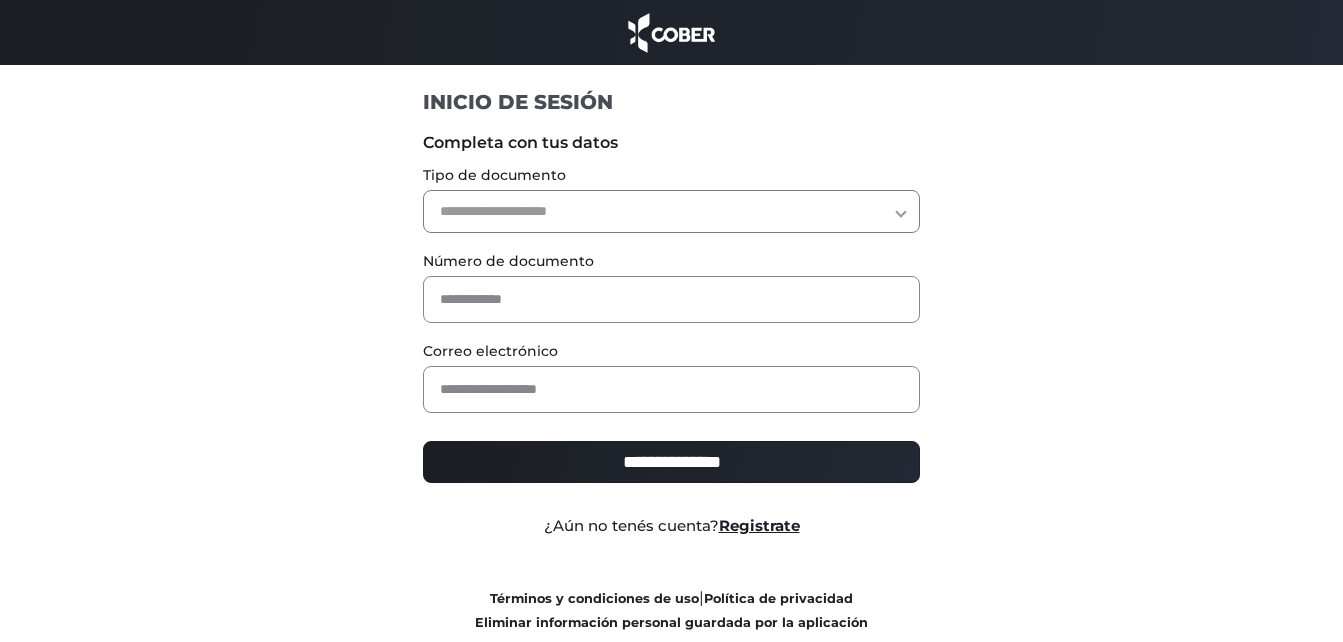click on "**********" at bounding box center [671, 211] 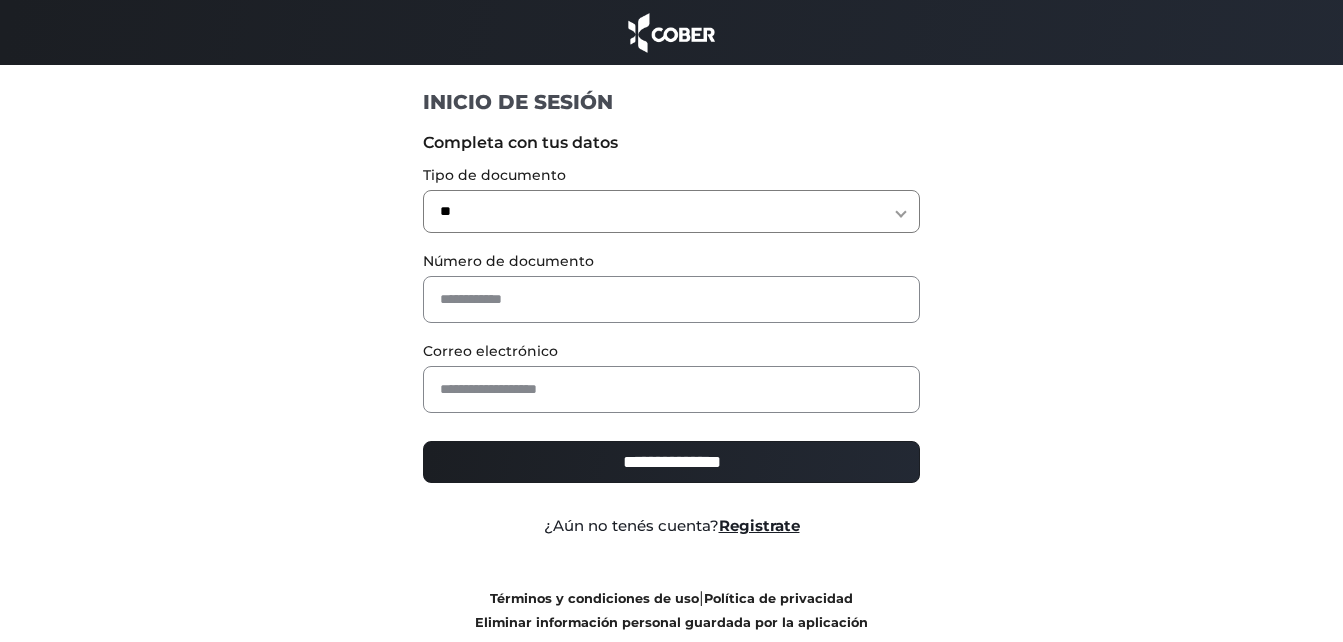 click on "**********" at bounding box center (671, 211) 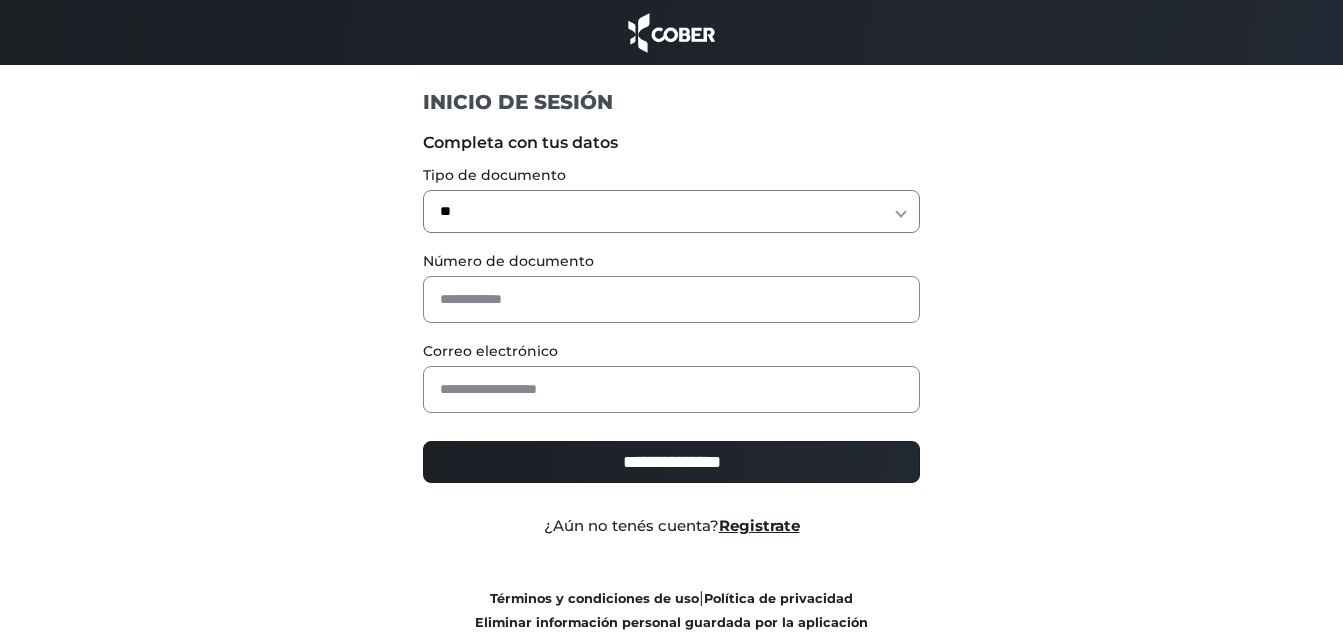 select on "***" 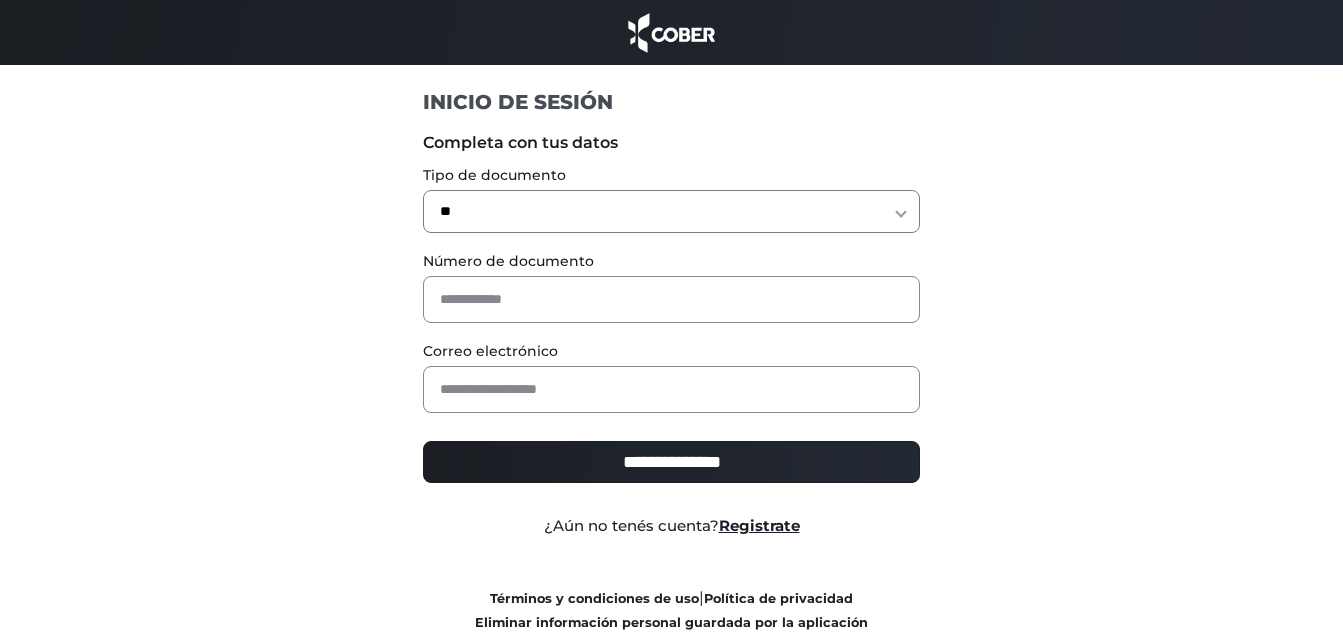 click on "**********" at bounding box center [671, 211] 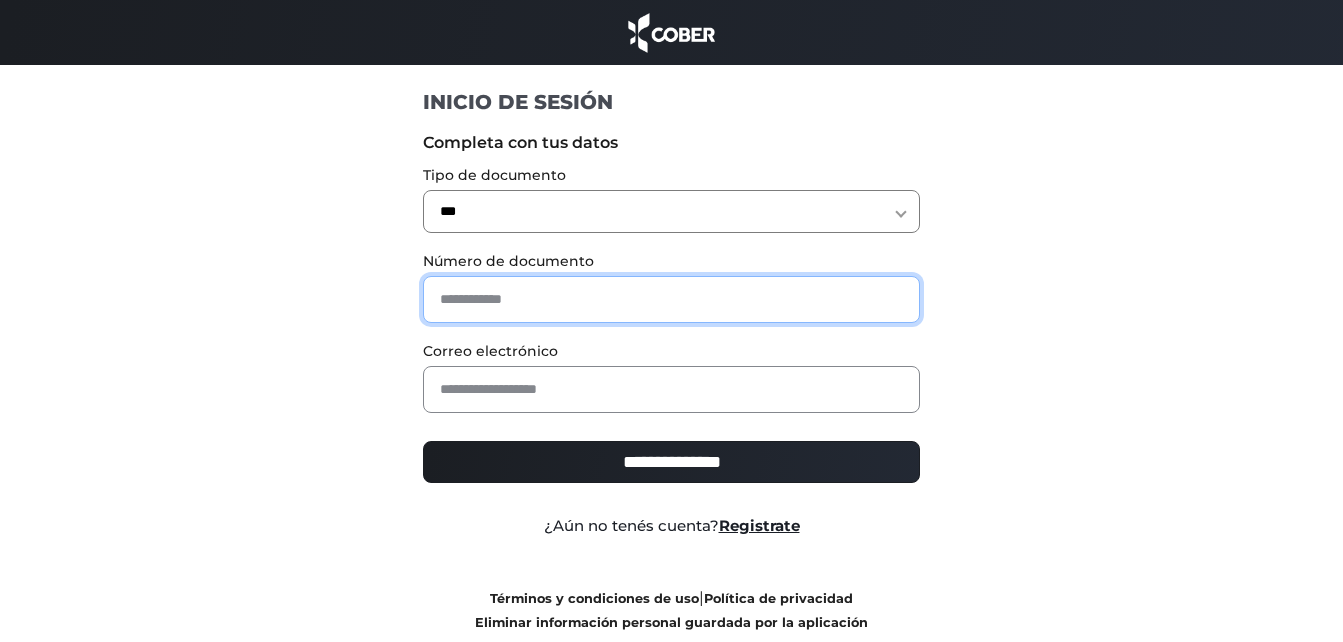 click at bounding box center (671, 299) 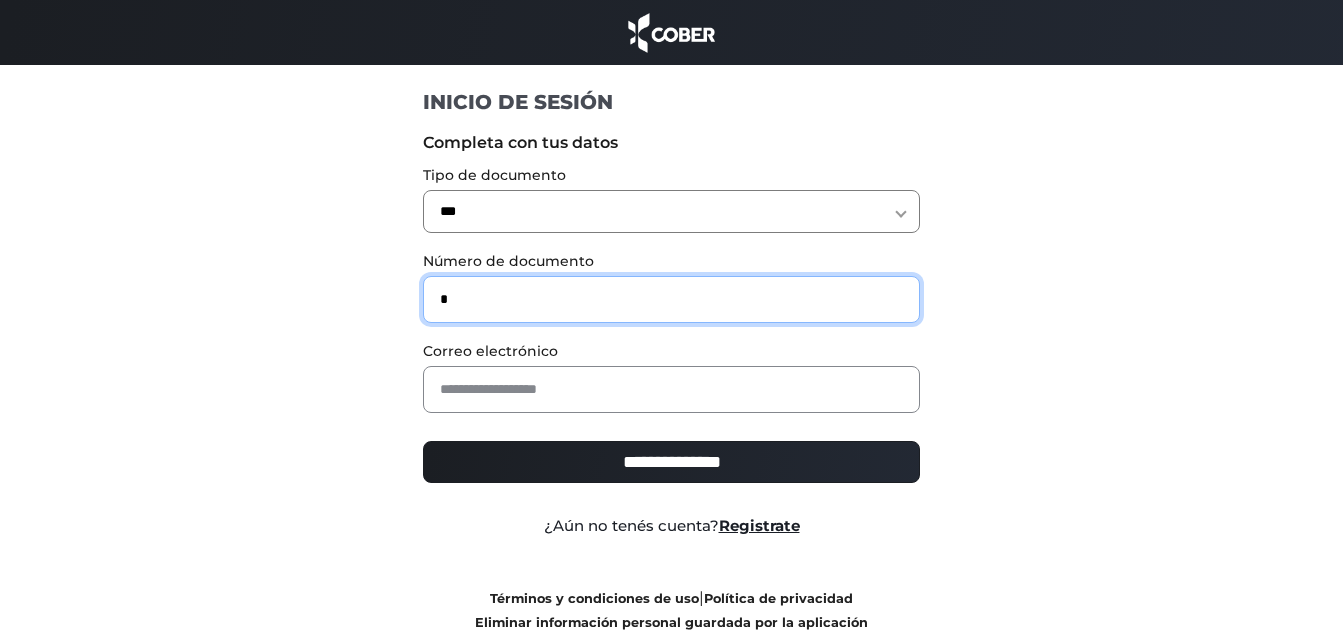 type on "*" 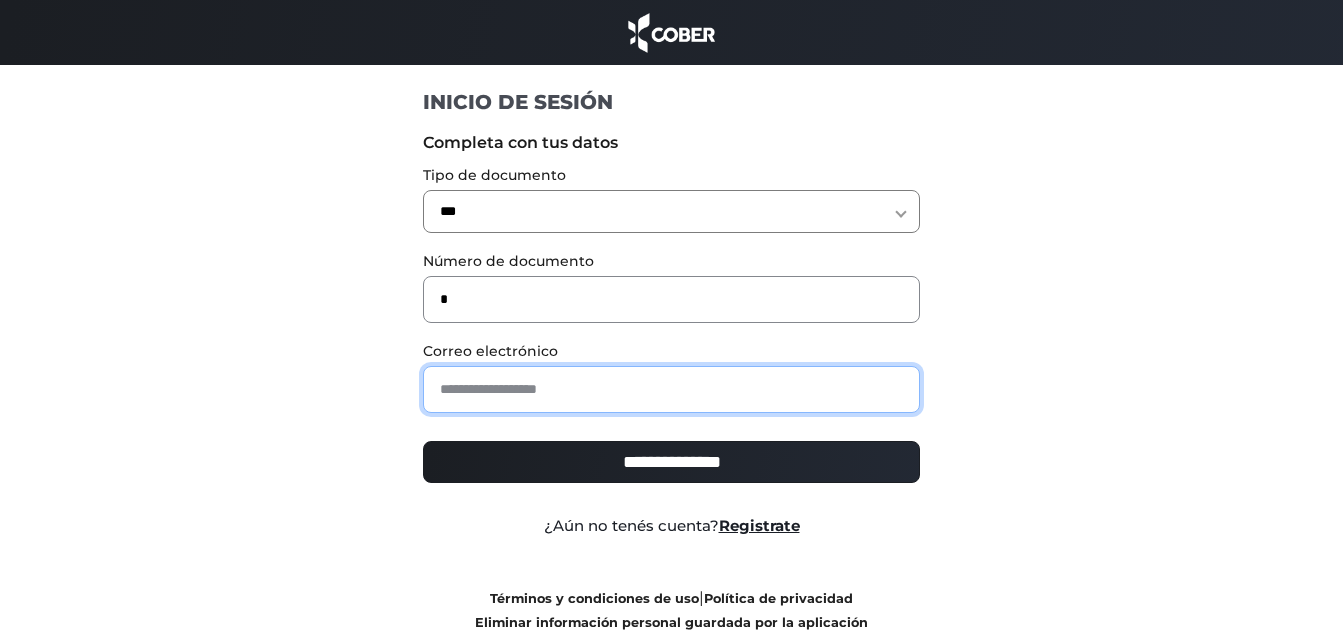 click at bounding box center [671, 389] 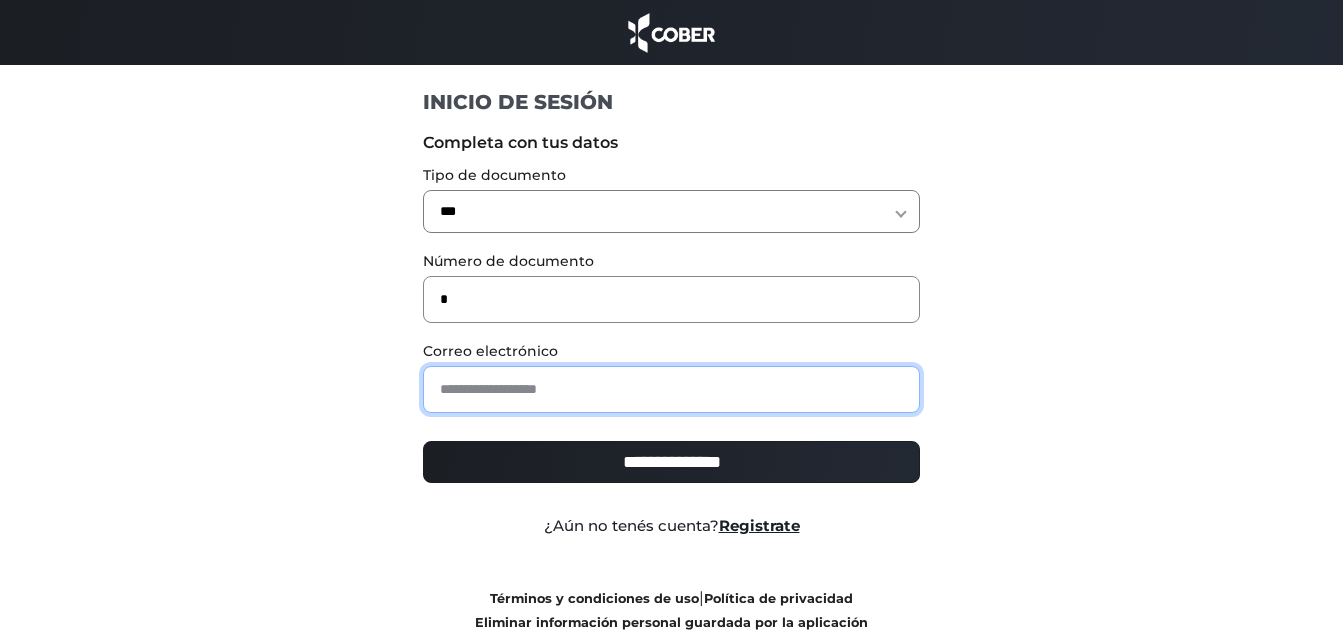 type on "**********" 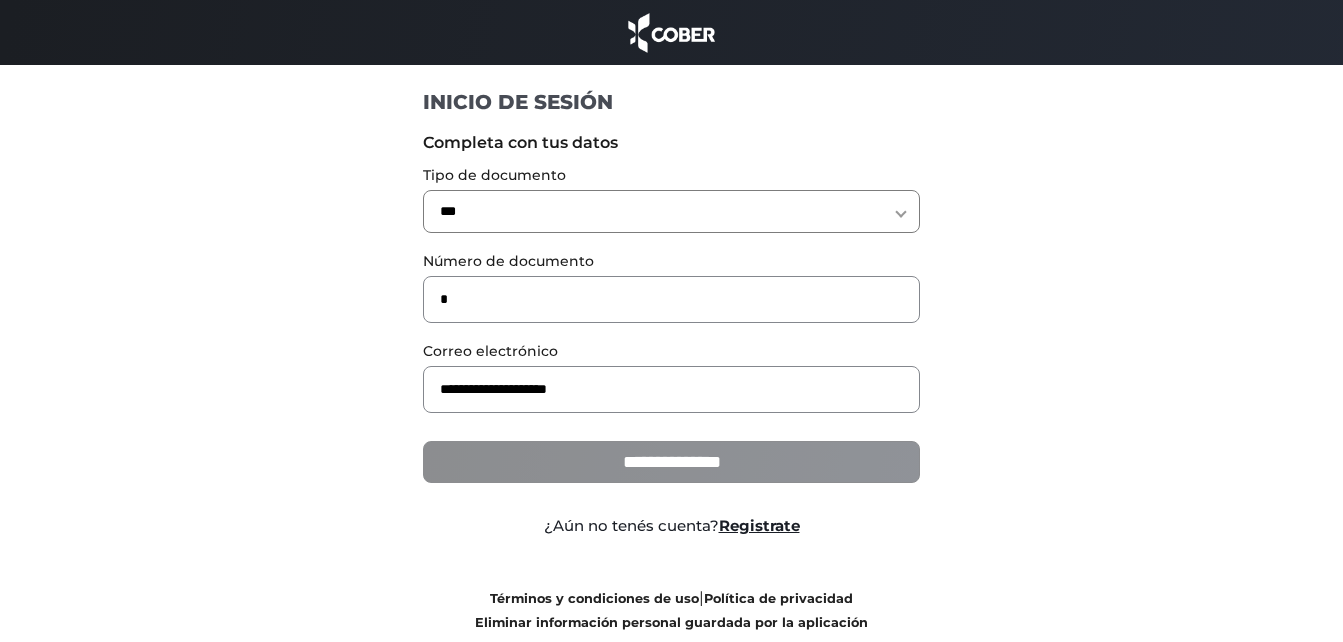 click on "**********" at bounding box center (671, 462) 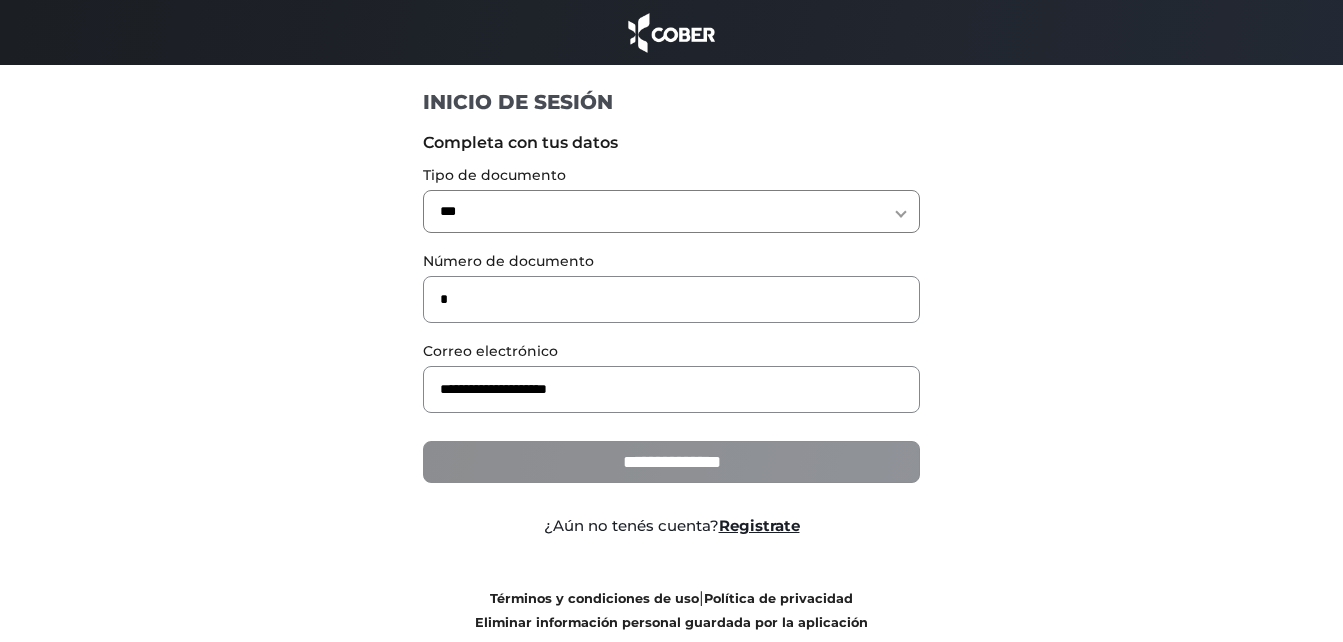 type on "**********" 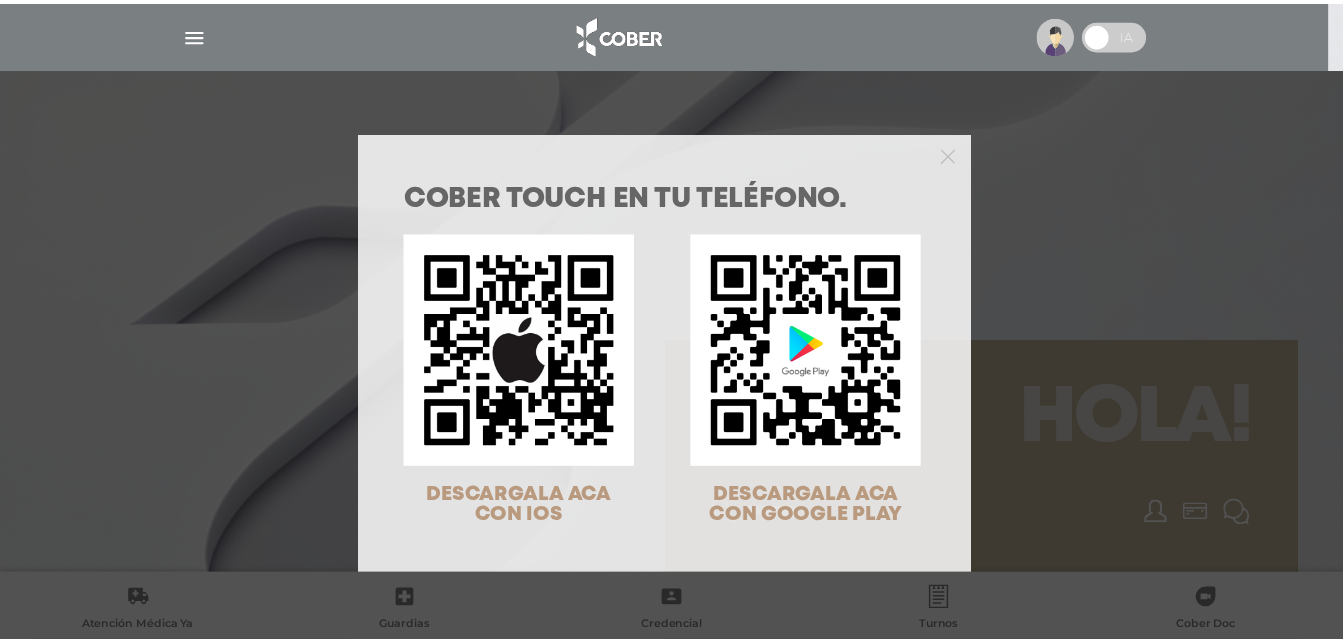 scroll, scrollTop: 0, scrollLeft: 0, axis: both 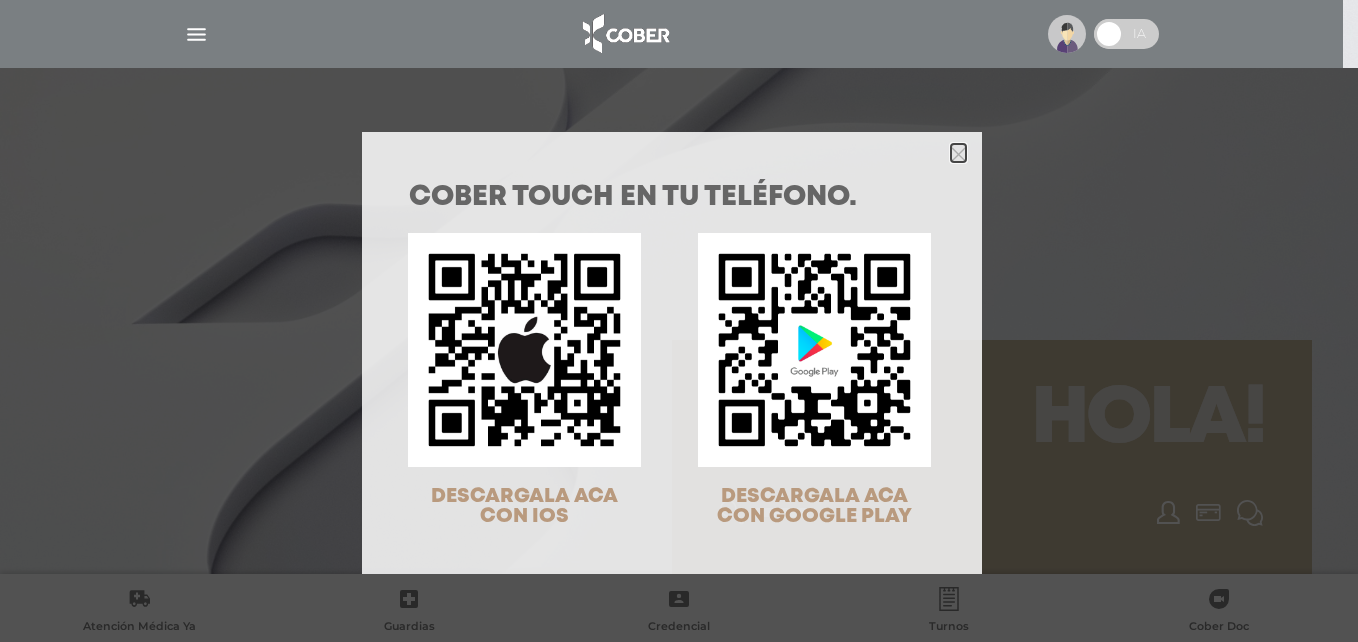 click 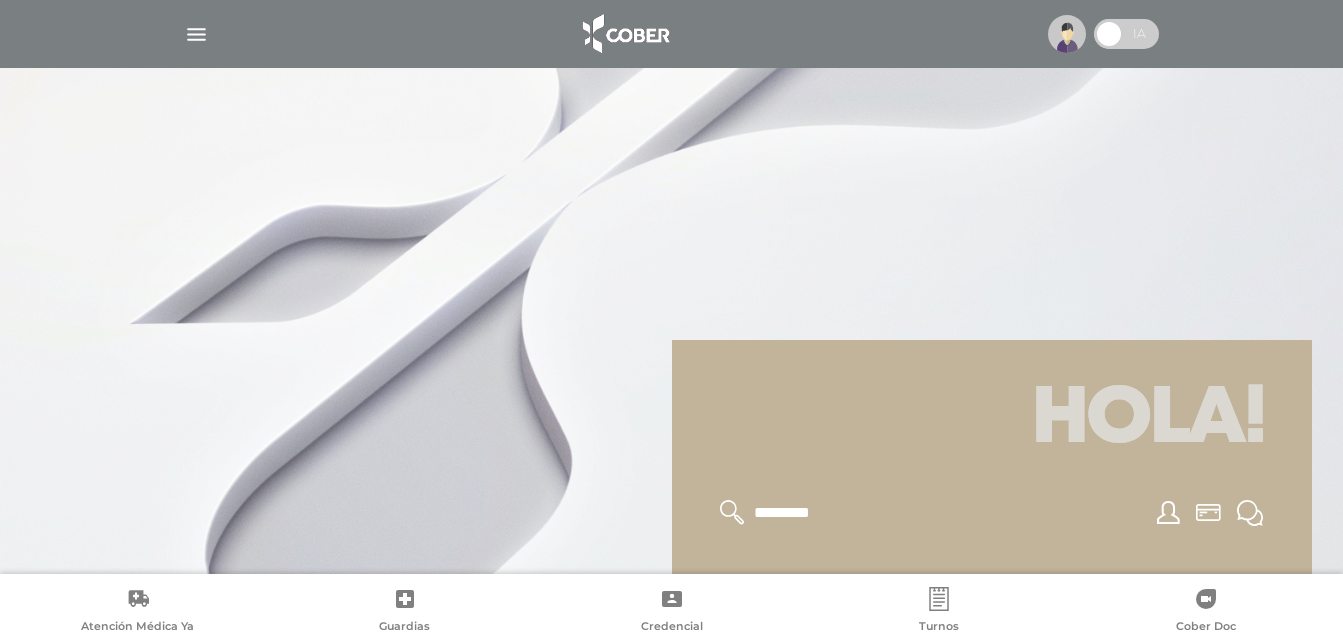 click at bounding box center (196, 34) 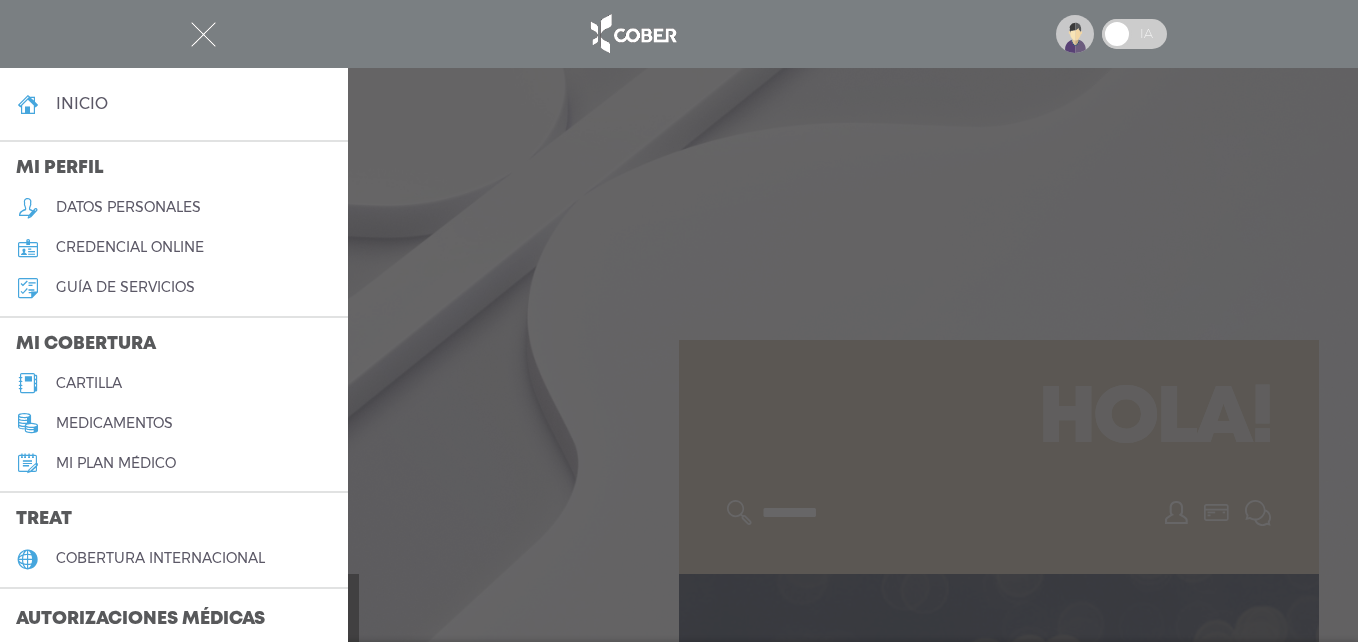 click on "cartilla" at bounding box center [174, 383] 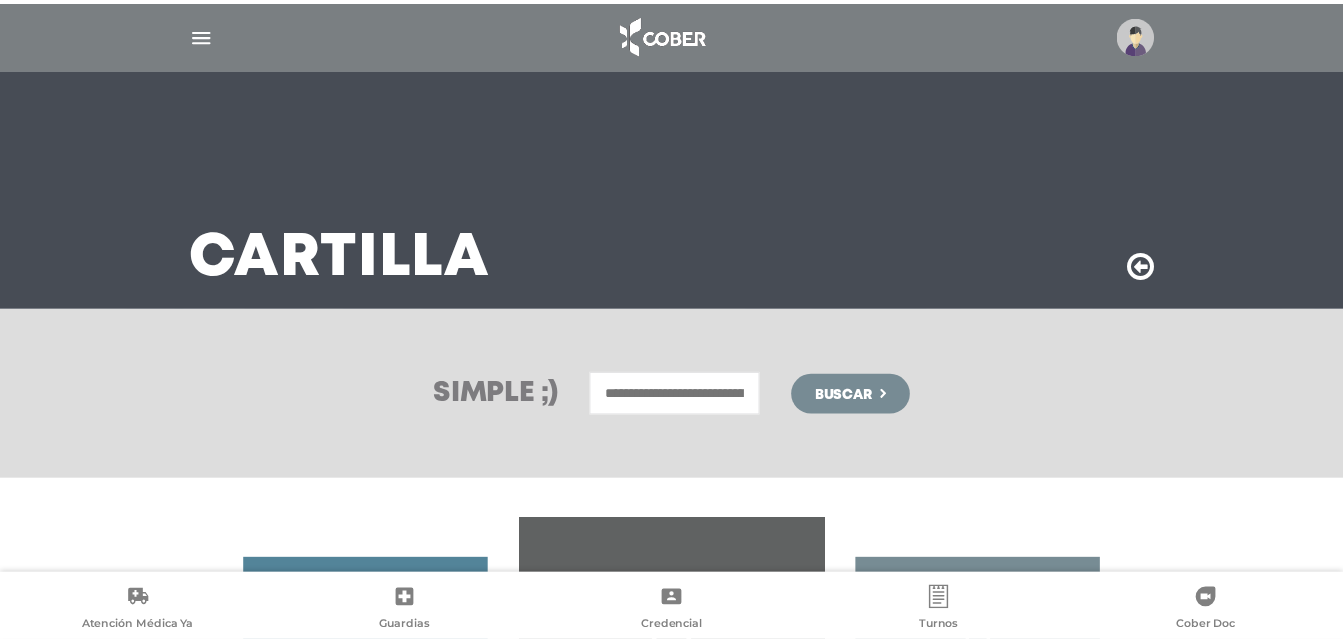 scroll, scrollTop: 0, scrollLeft: 0, axis: both 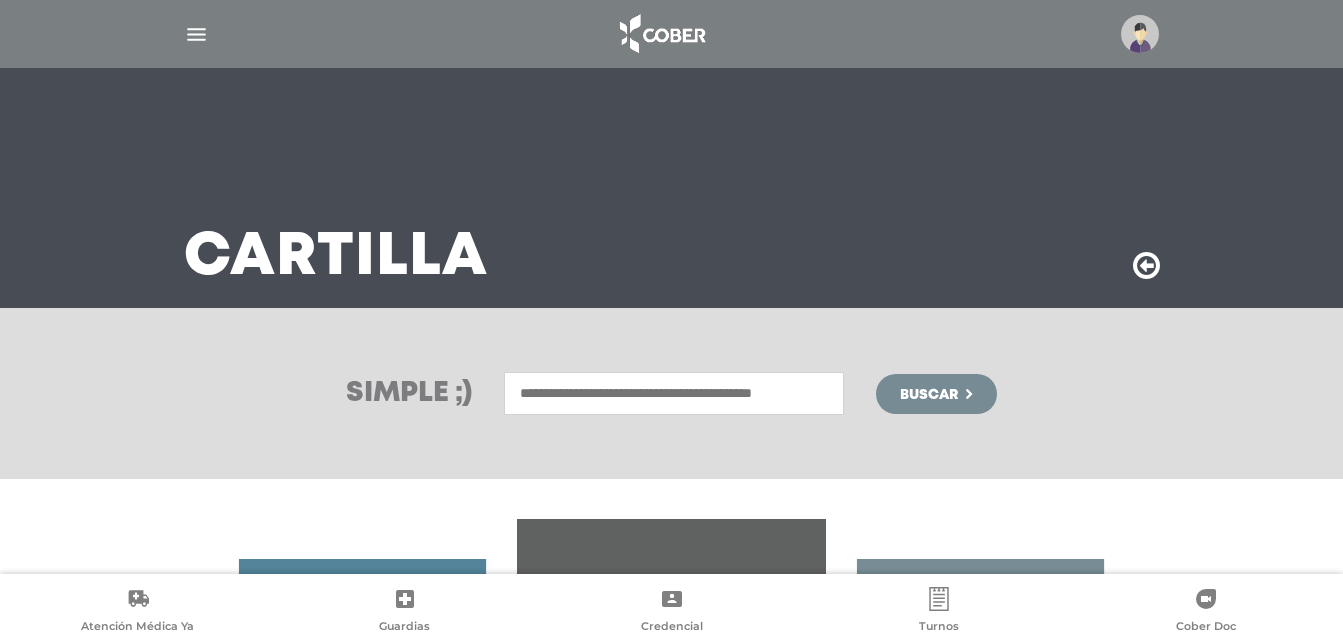 drag, startPoint x: 749, startPoint y: 385, endPoint x: 745, endPoint y: 369, distance: 16.492422 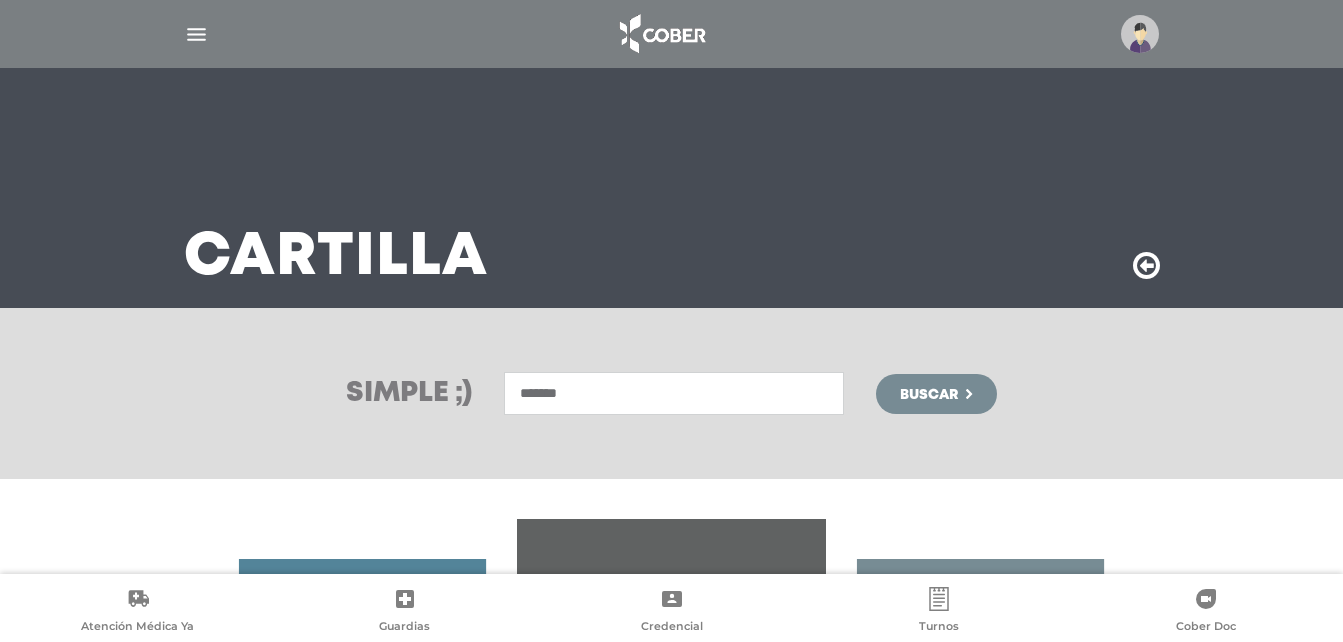 type on "*******" 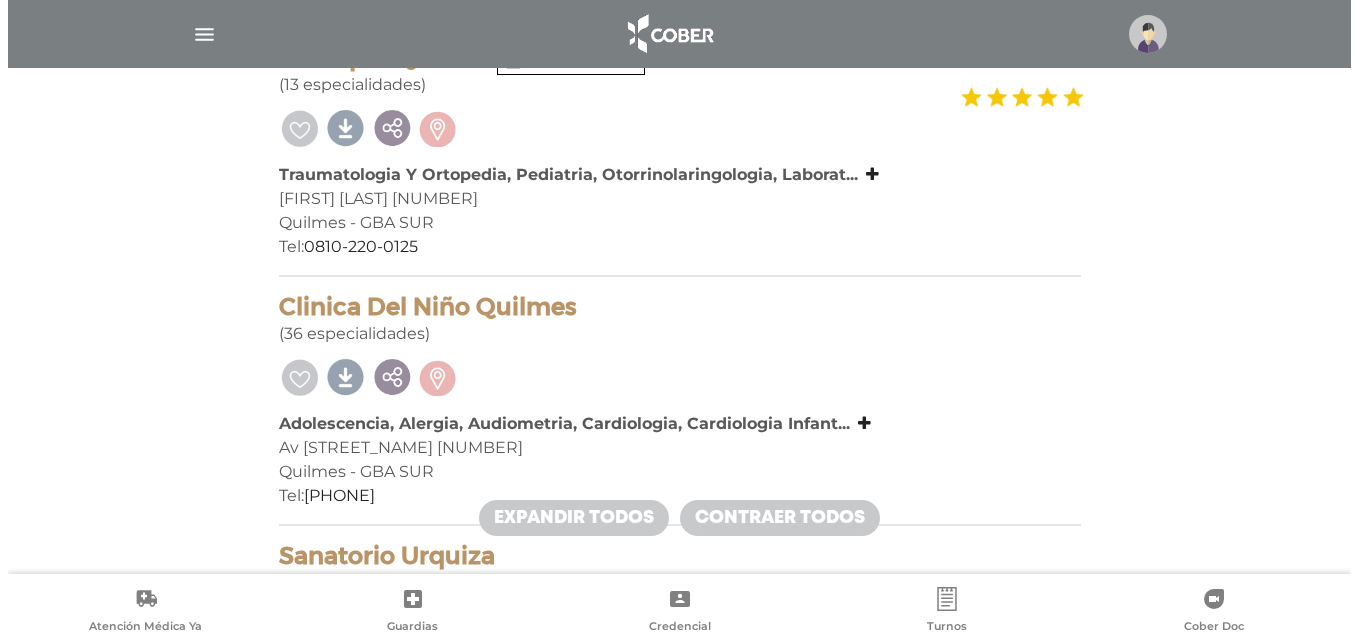 scroll, scrollTop: 200, scrollLeft: 0, axis: vertical 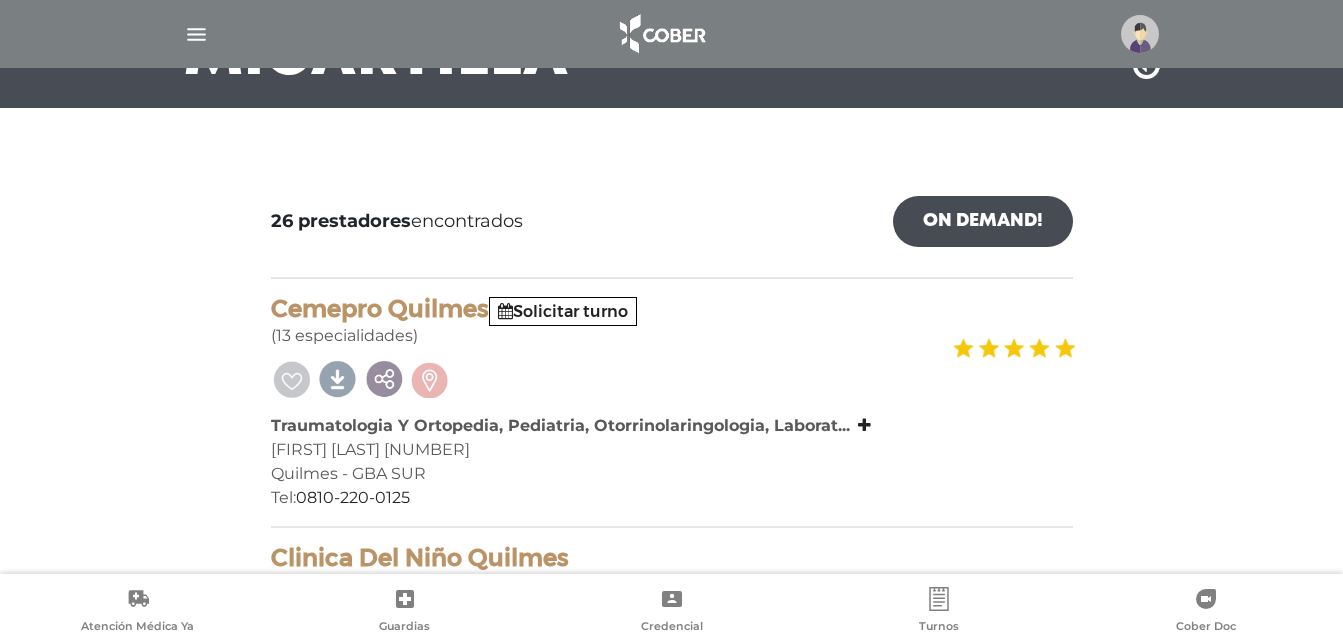 click at bounding box center (671, 34) 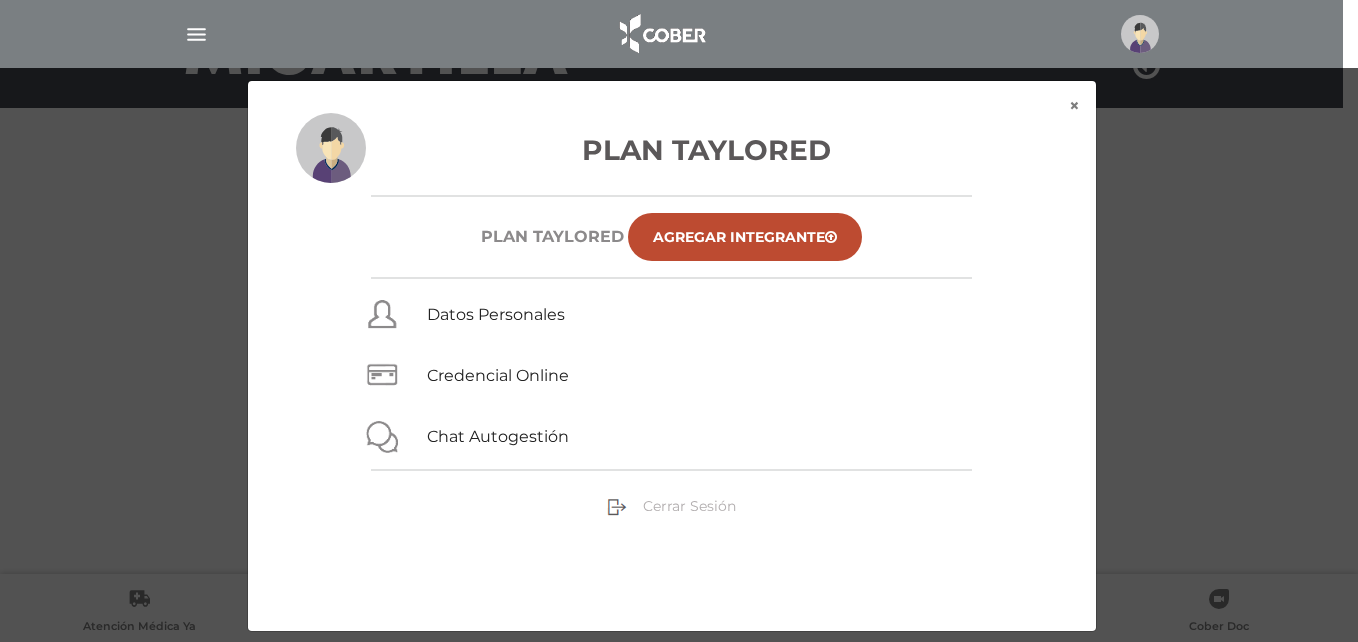 click on "Cerrar Sesión" at bounding box center (689, 506) 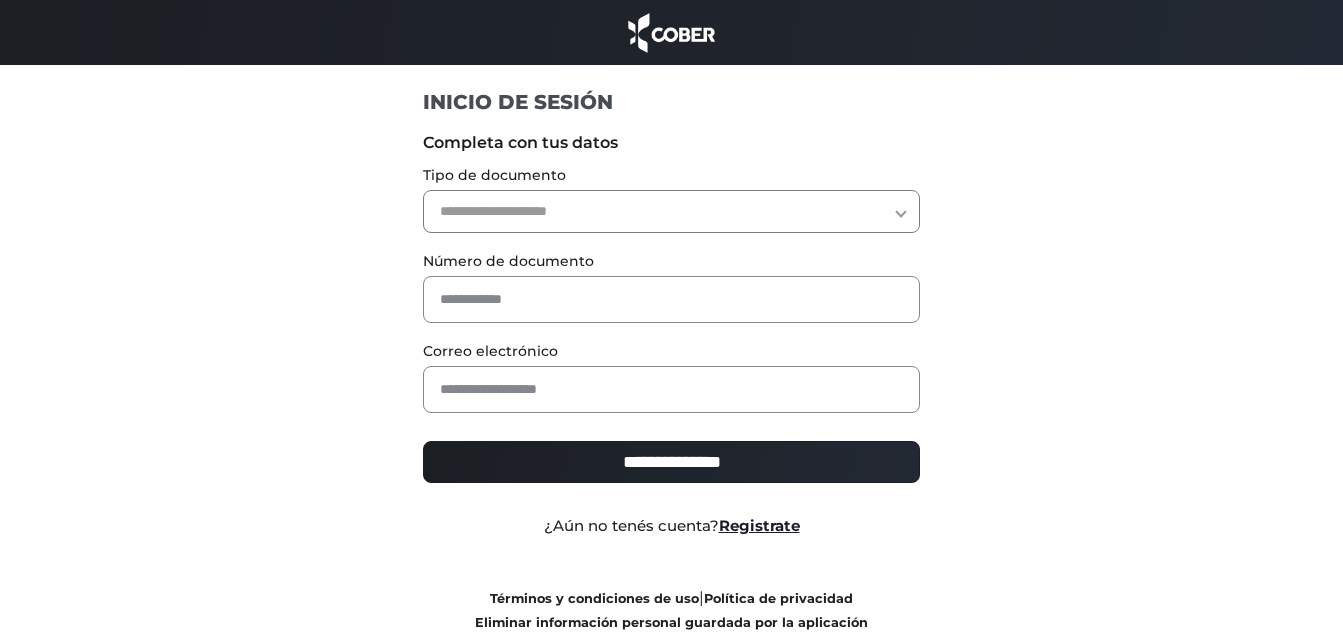 scroll, scrollTop: 0, scrollLeft: 0, axis: both 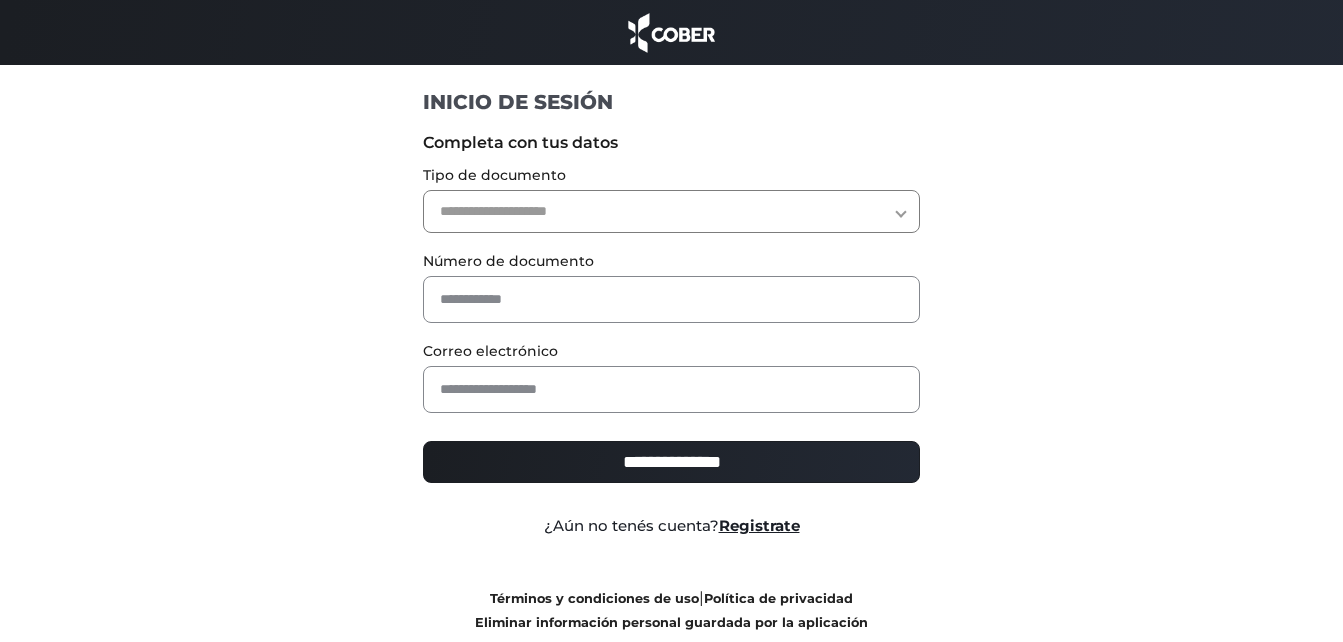 click on "**********" at bounding box center (671, 211) 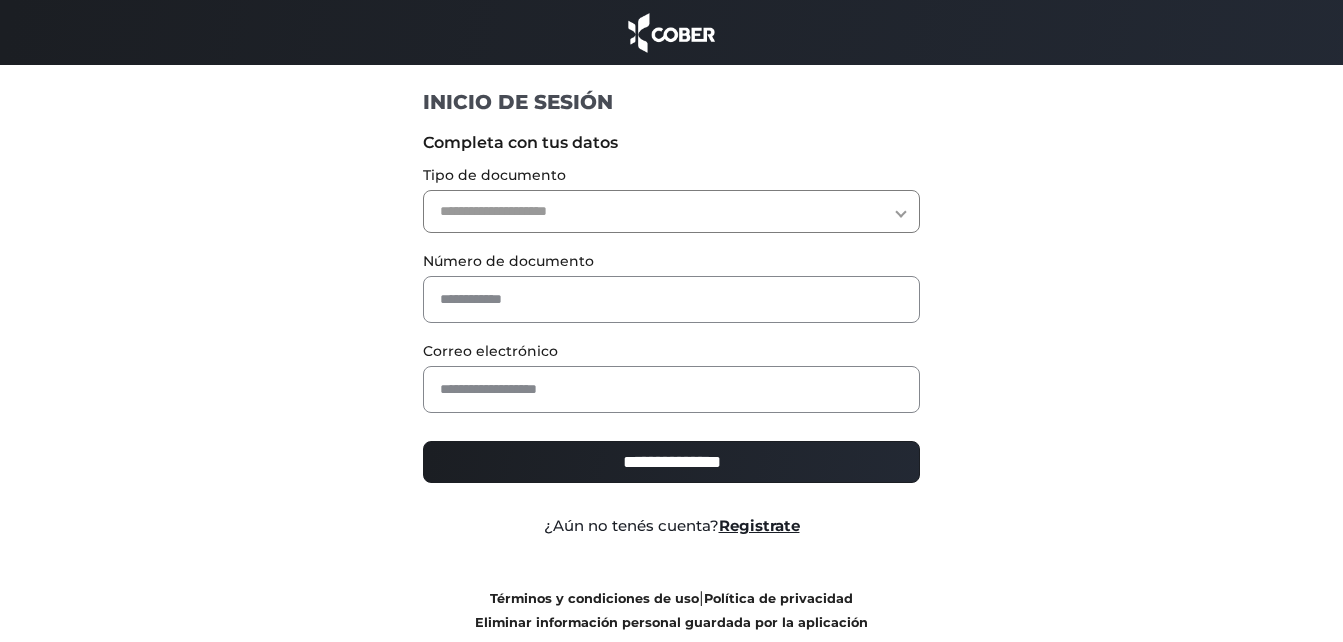 select on "***" 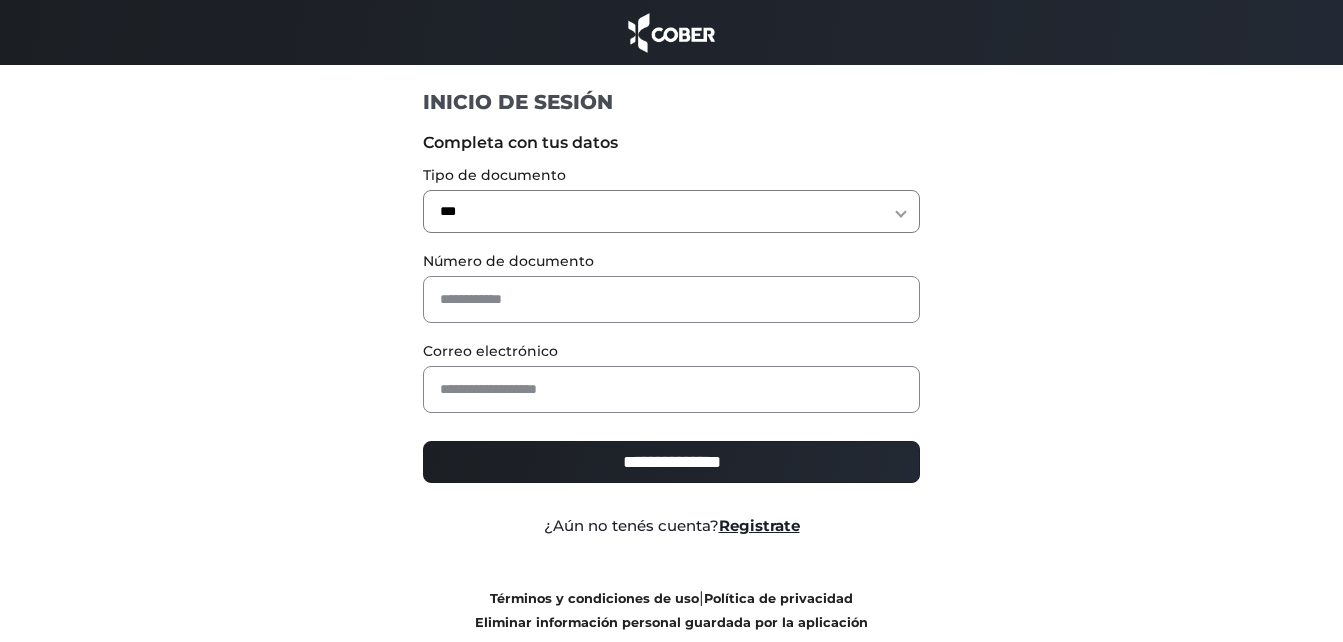 click on "**********" at bounding box center [671, 211] 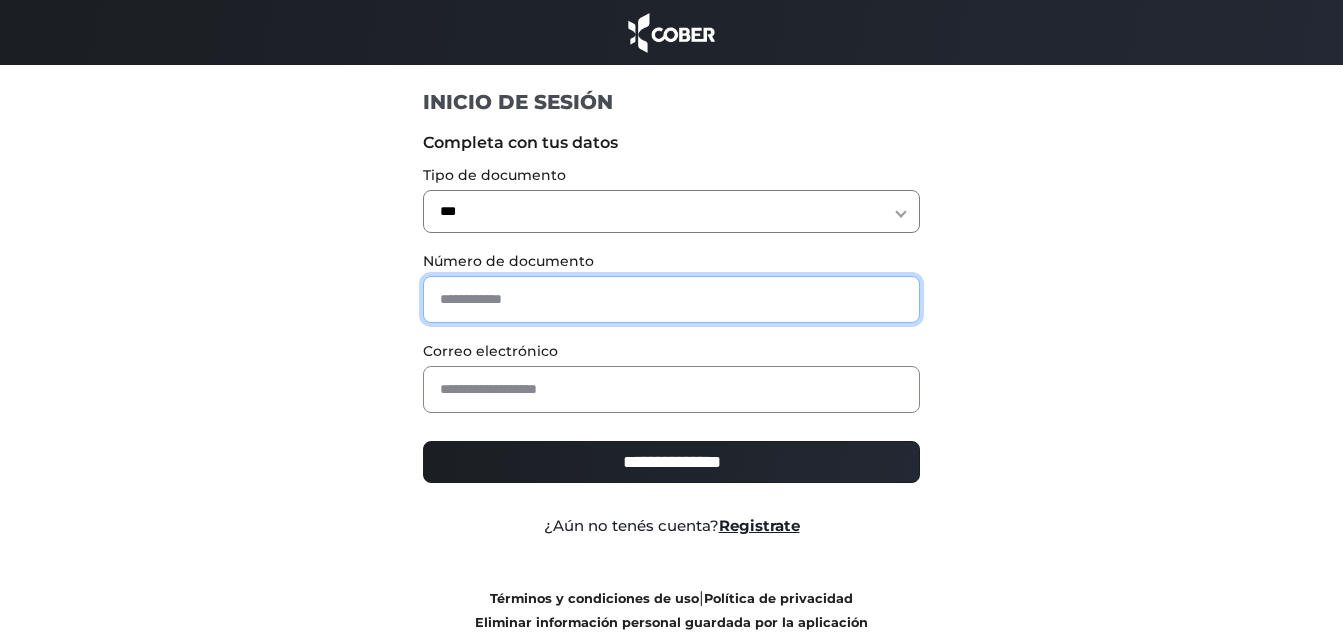 click at bounding box center [671, 299] 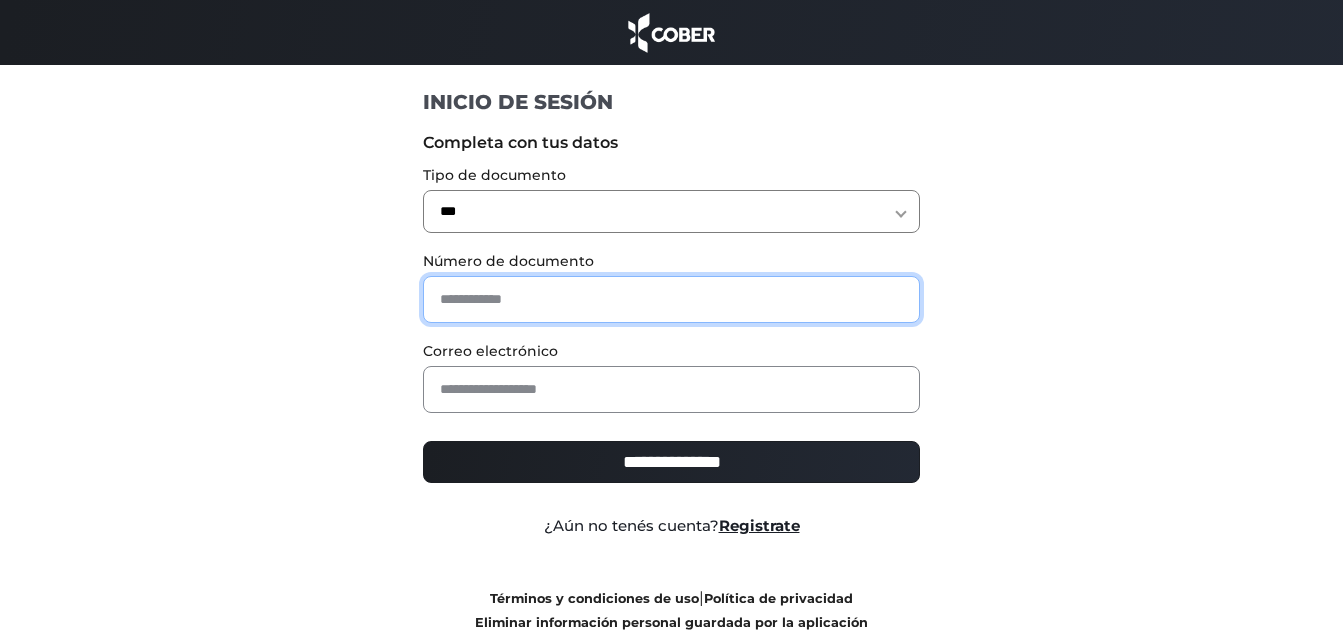 type on "*" 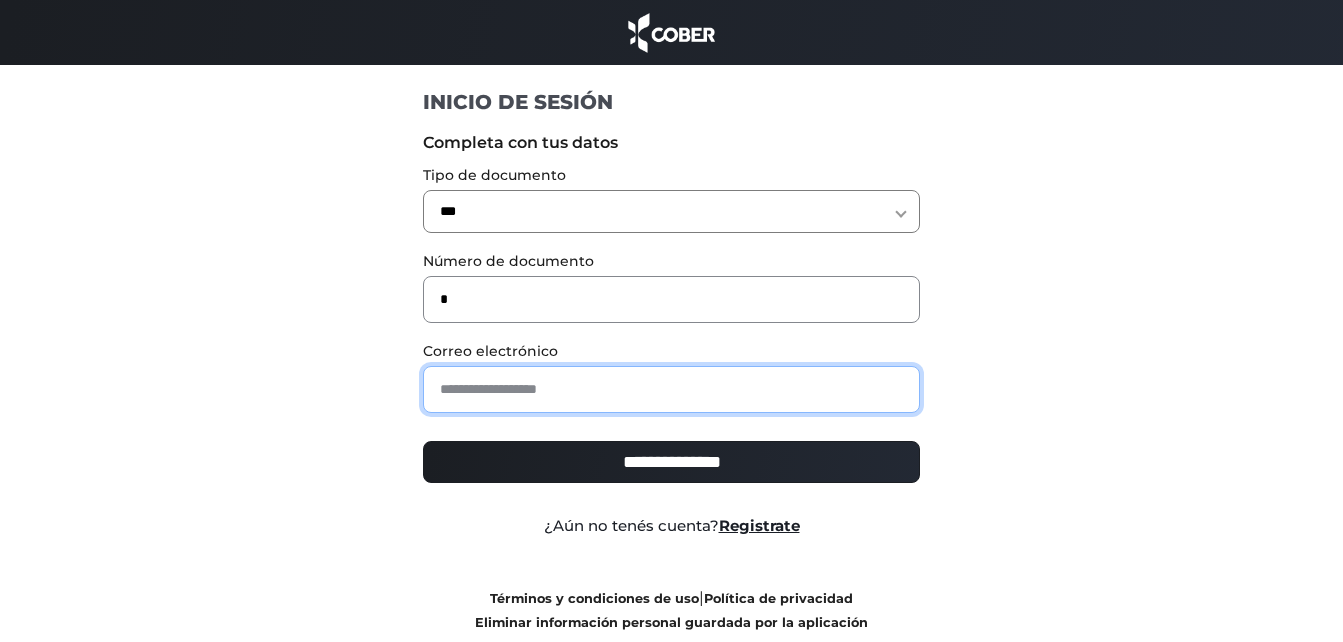 click at bounding box center [671, 389] 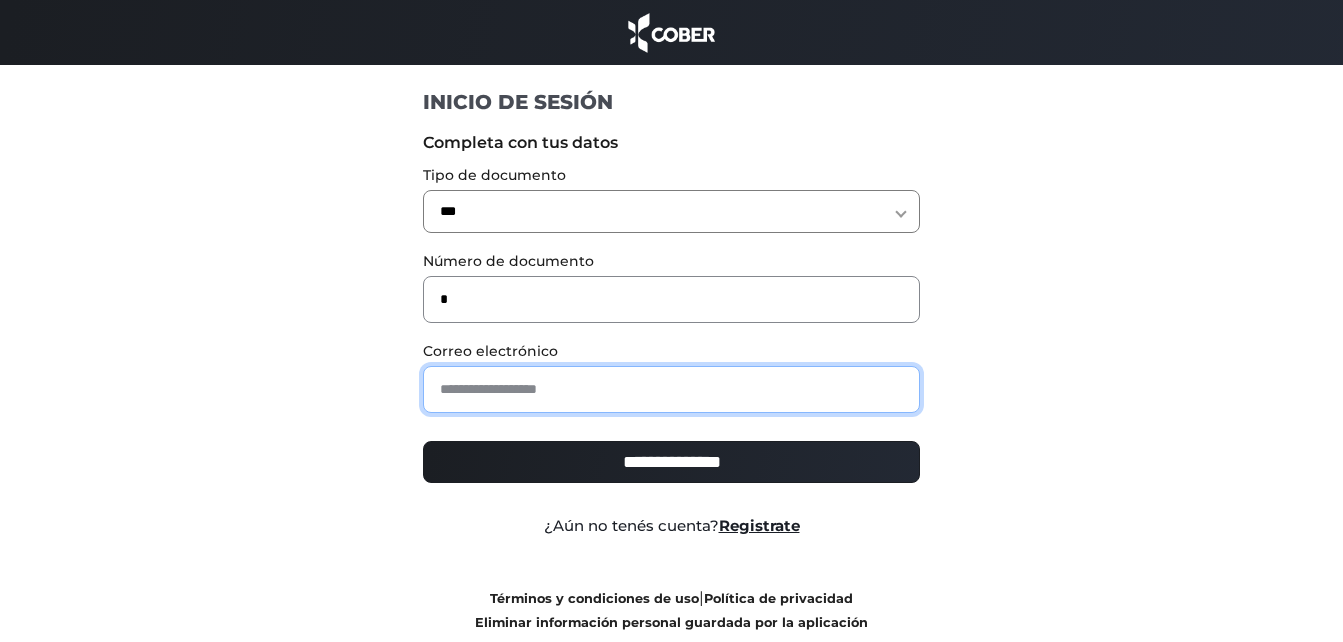 type on "**********" 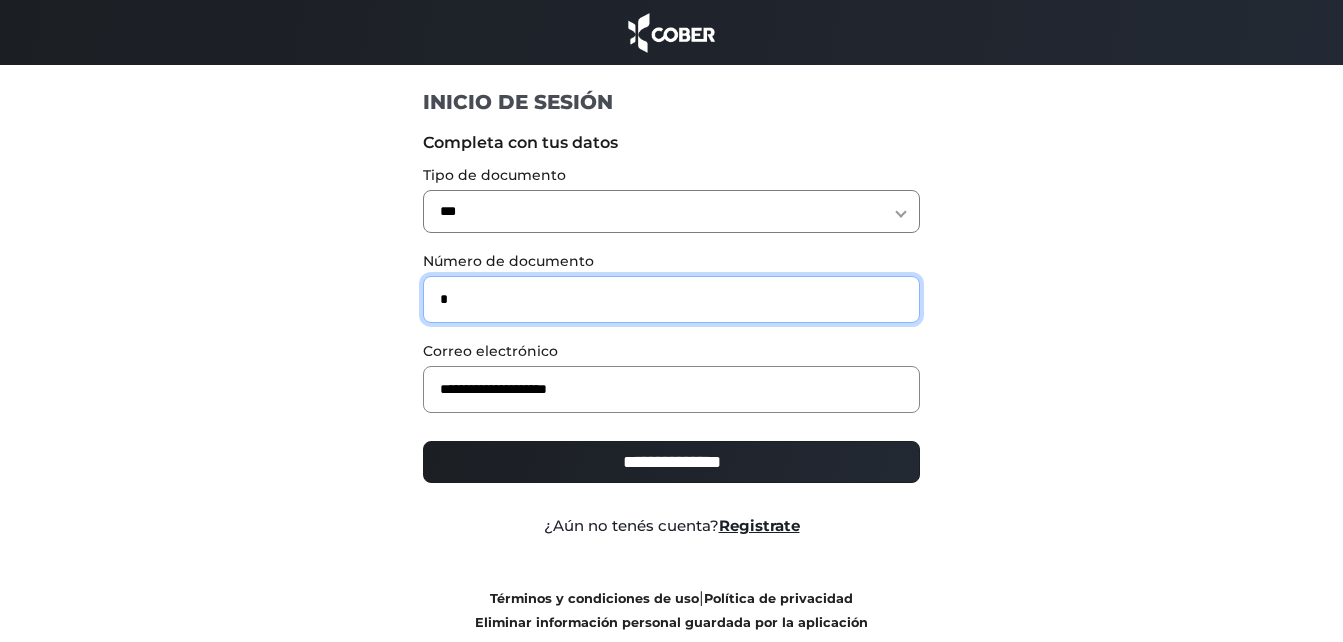 click on "*" at bounding box center (671, 299) 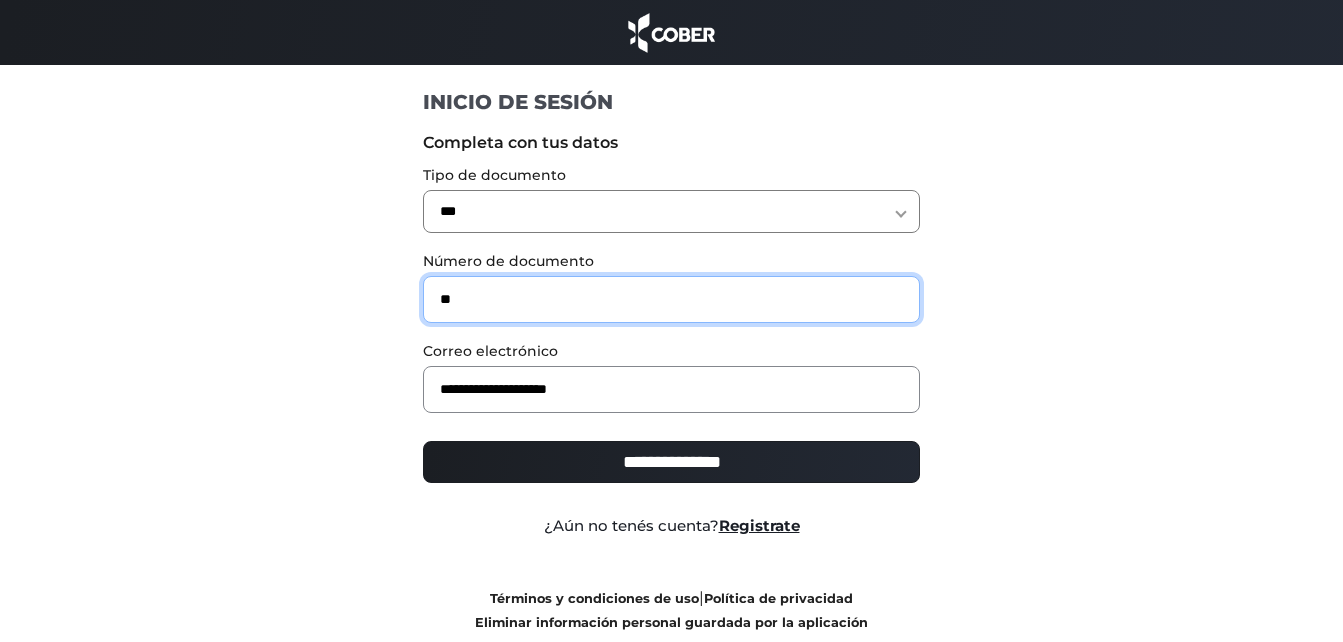 type on "*" 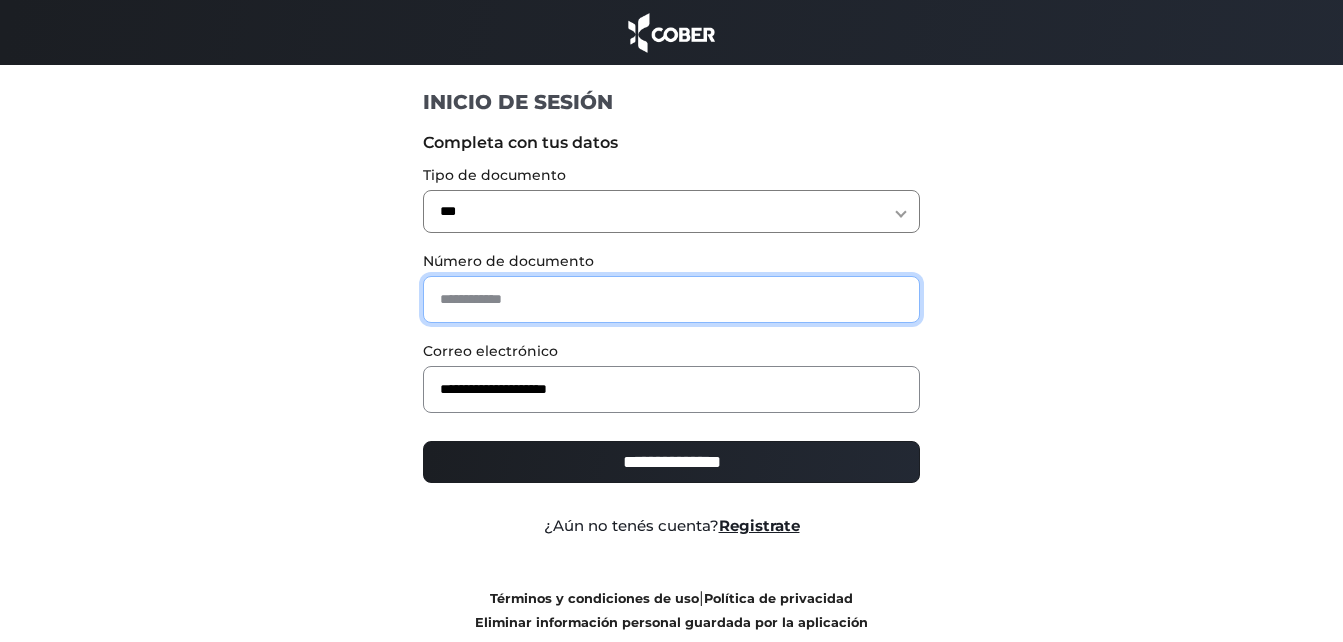 click at bounding box center [671, 299] 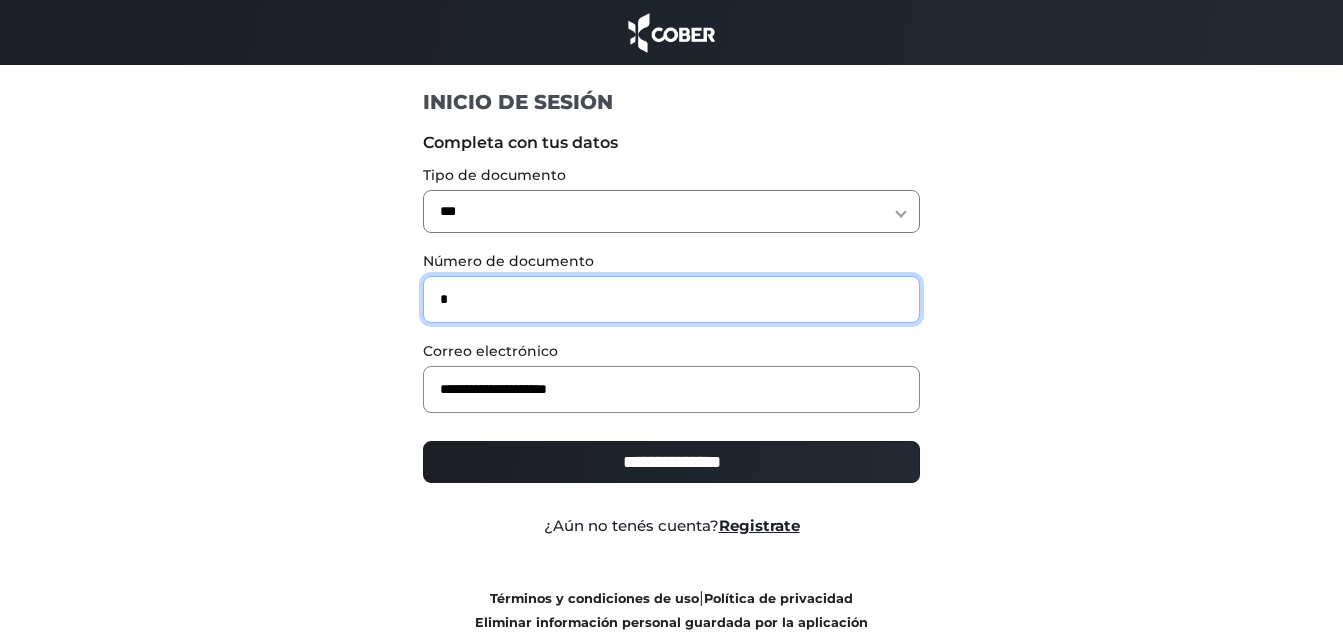 type on "*" 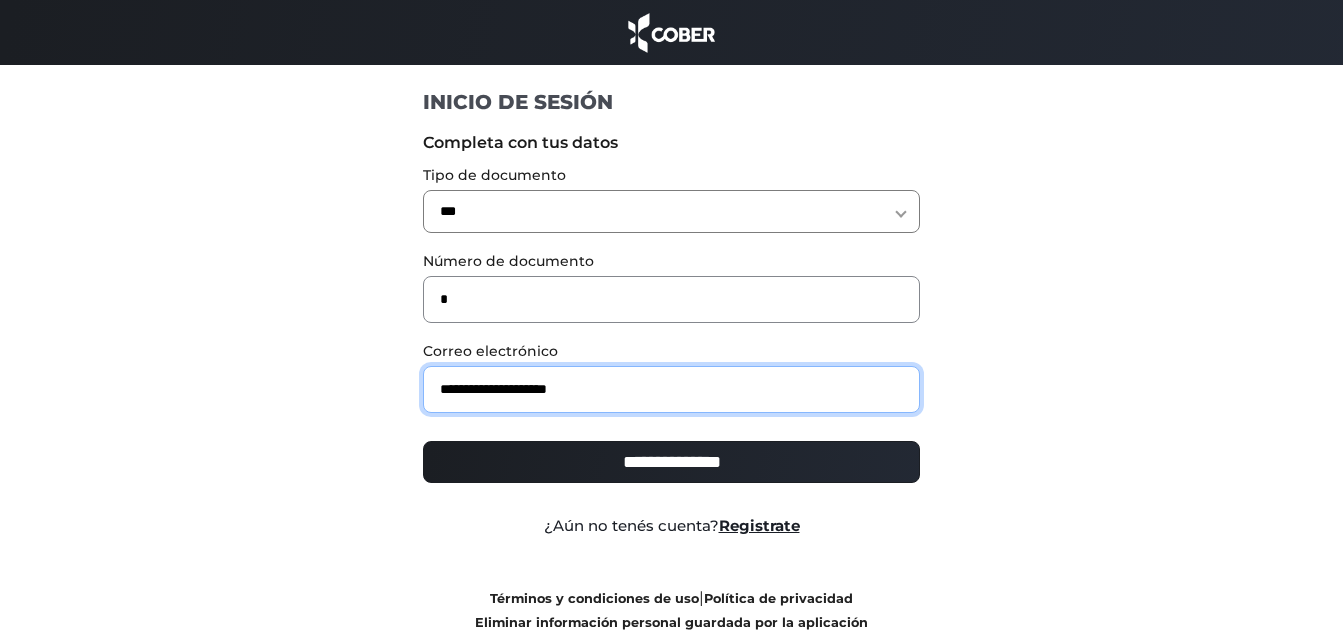 click on "**********" at bounding box center [671, 389] 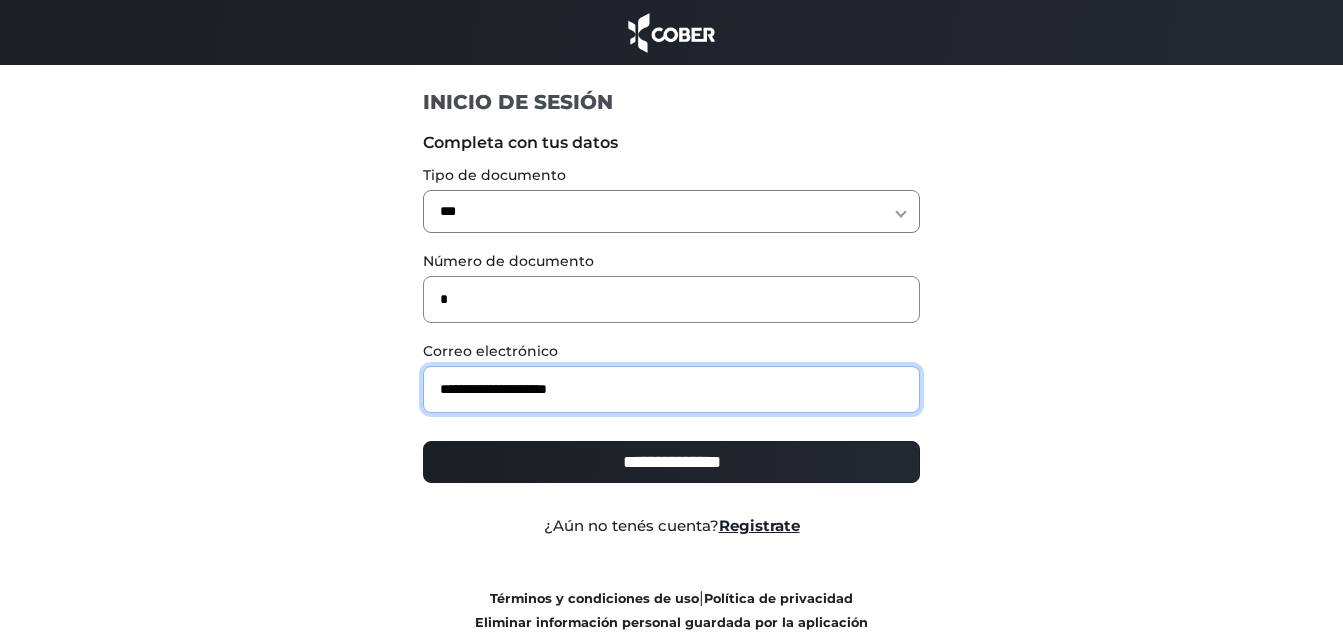 drag, startPoint x: 601, startPoint y: 384, endPoint x: 280, endPoint y: 425, distance: 323.6078 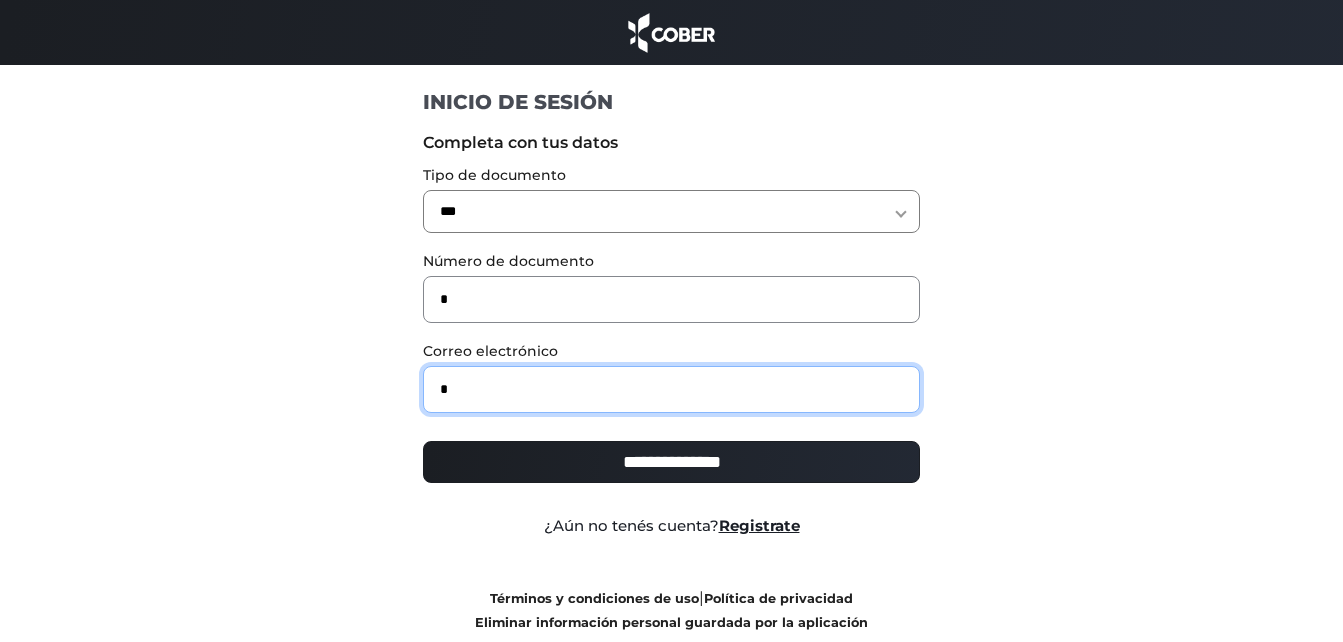 type on "**********" 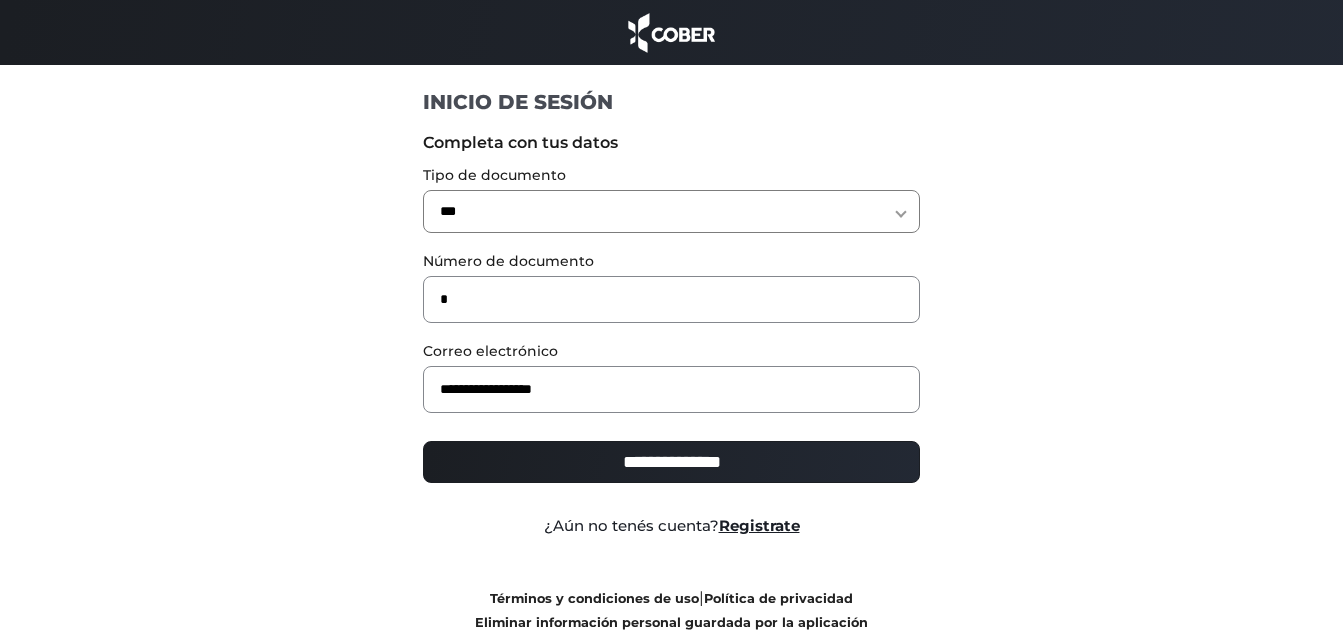 click on "**********" at bounding box center (671, 462) 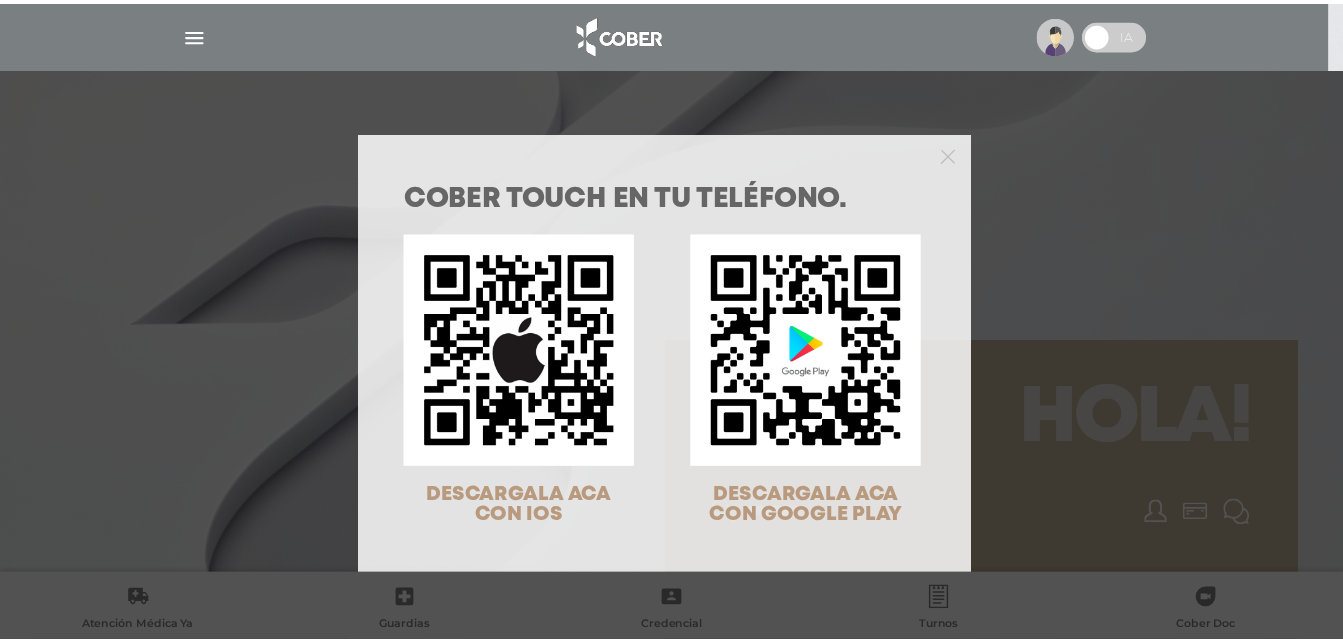scroll, scrollTop: 0, scrollLeft: 0, axis: both 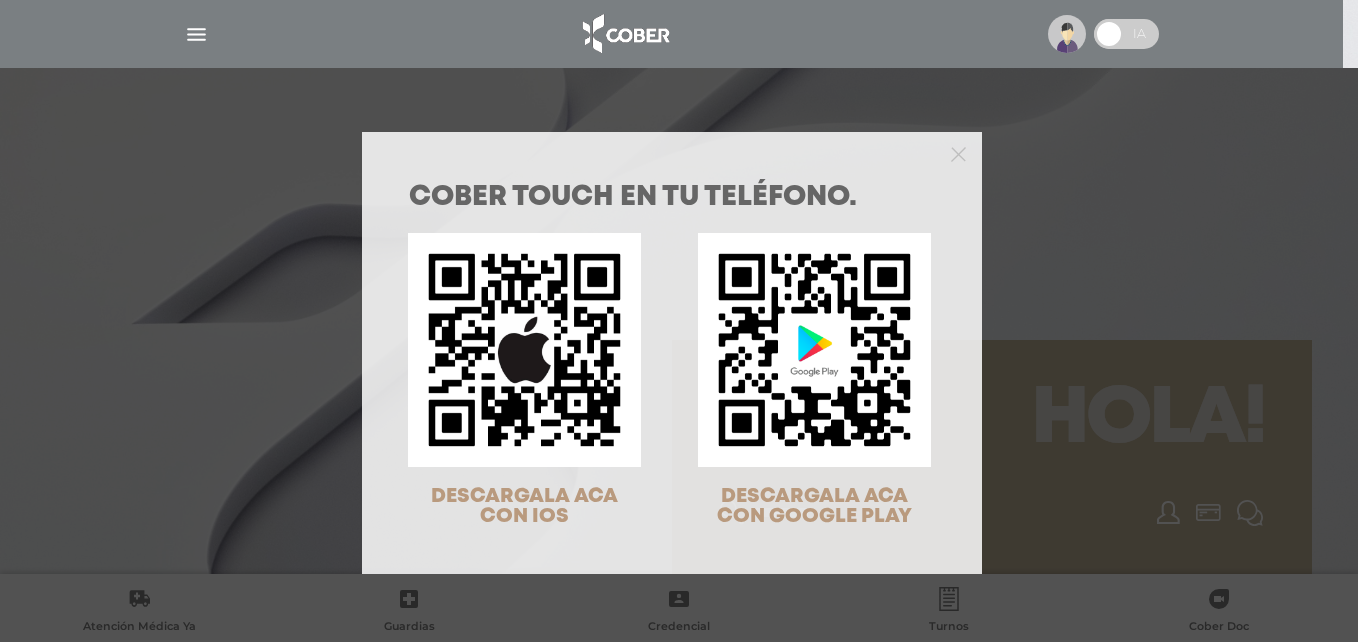 drag, startPoint x: 1109, startPoint y: 36, endPoint x: 1046, endPoint y: 59, distance: 67.06713 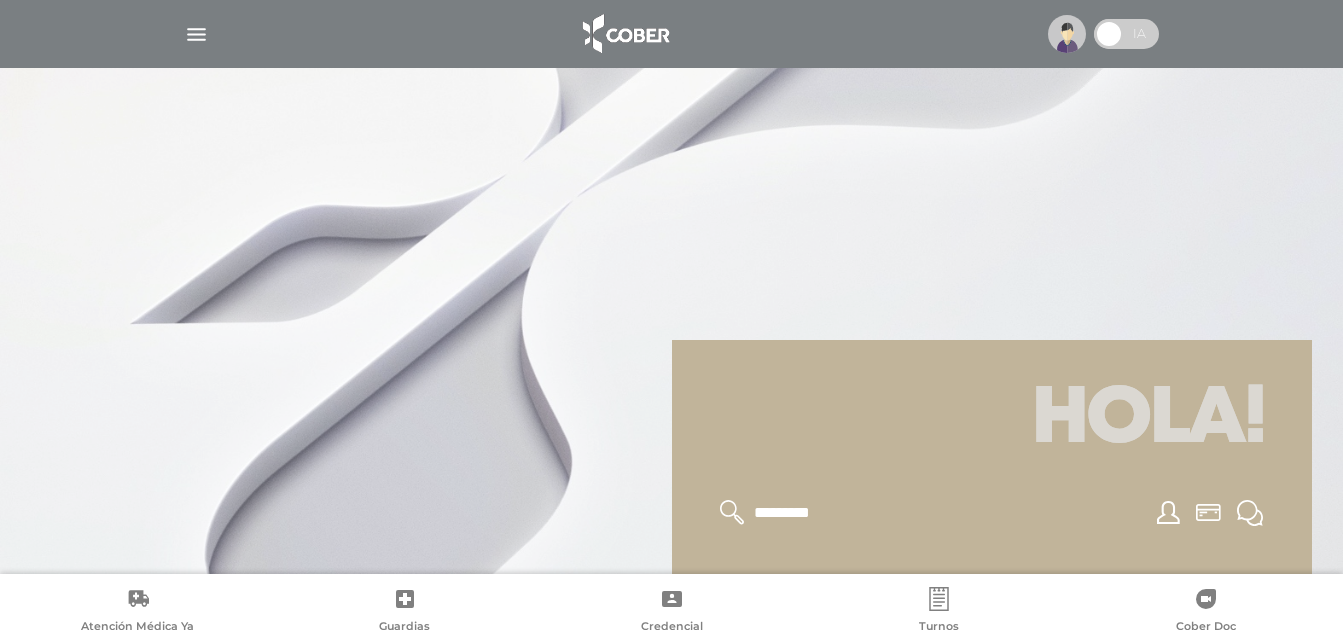 click at bounding box center (1109, 34) 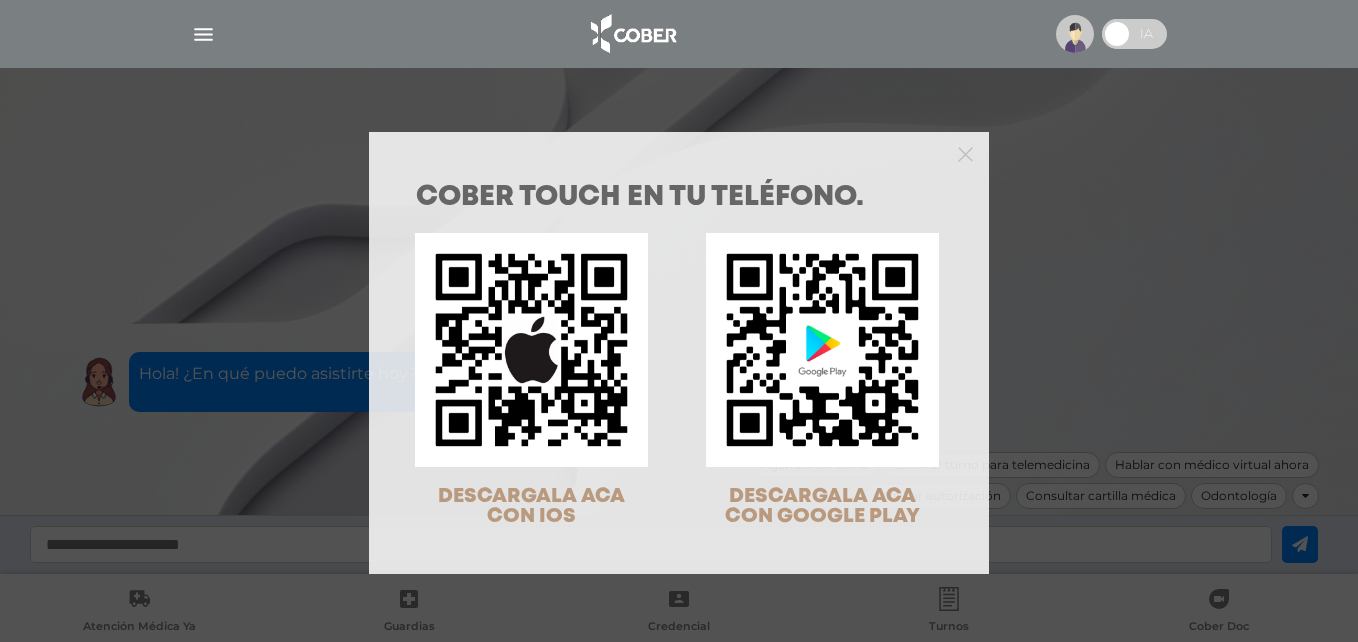 scroll, scrollTop: 0, scrollLeft: 0, axis: both 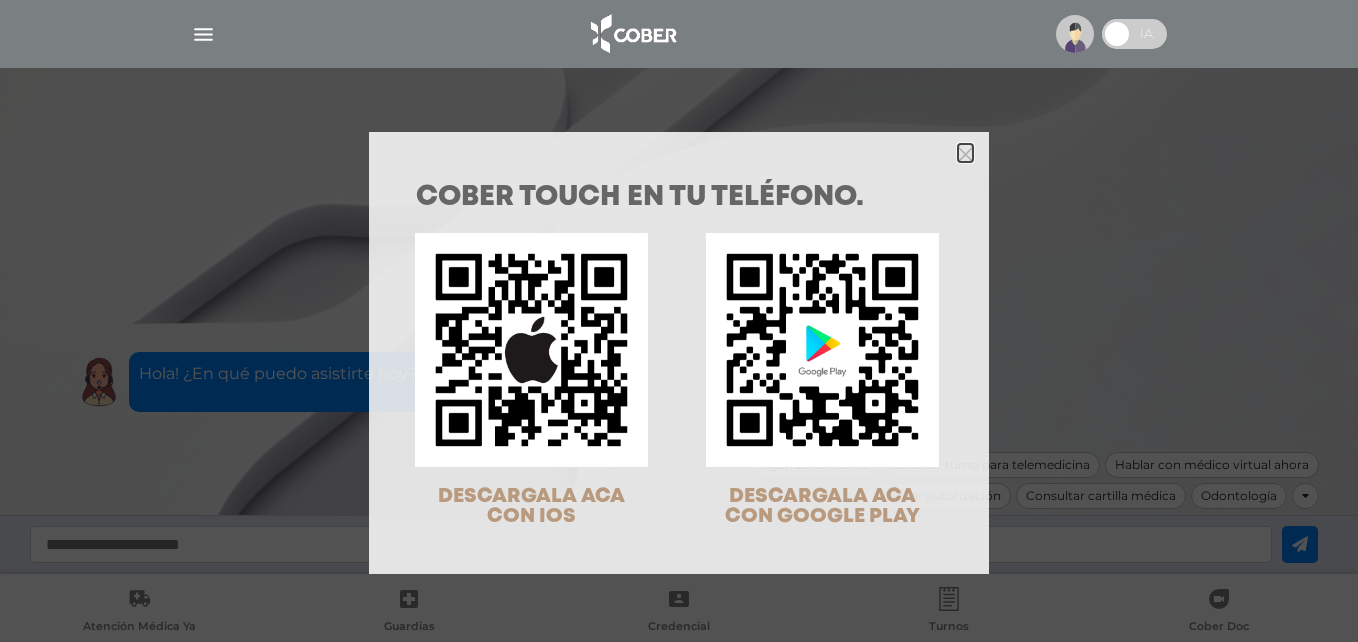 click at bounding box center (679, 152) 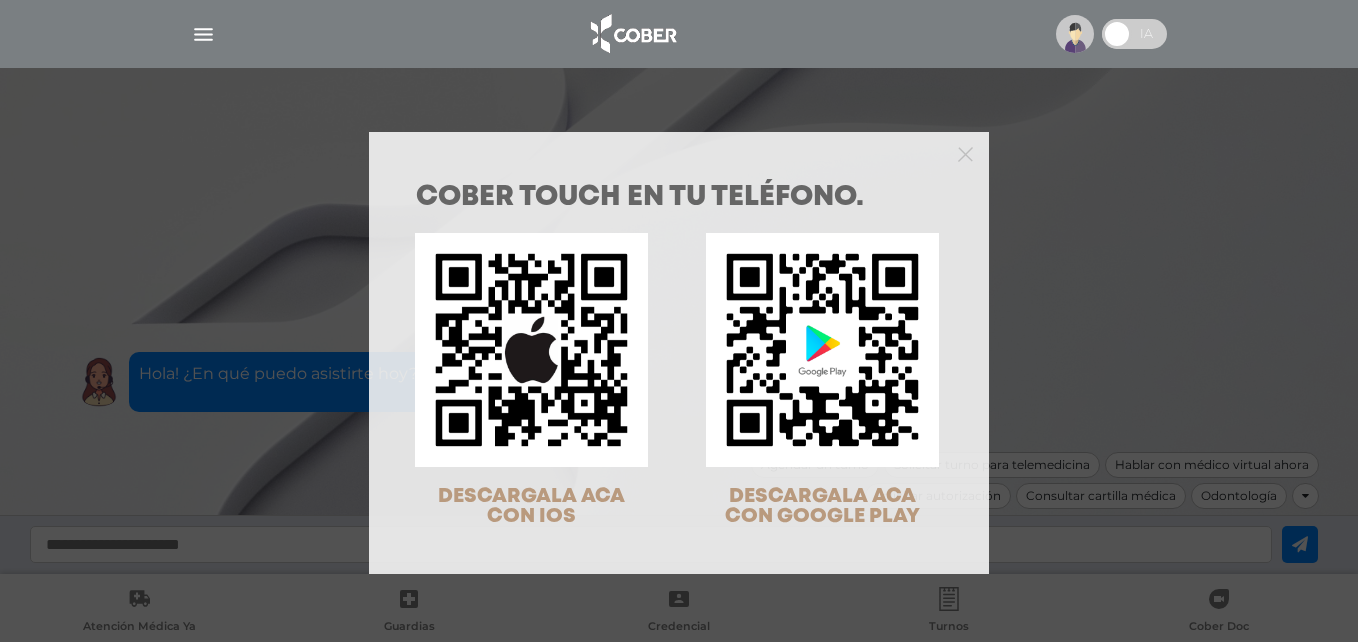 click on "COBER TOUCH en tu teléfono.
DESCARGALA ACA CON IOS
DESCARGALA ACA CON GOOGLE PLAY" at bounding box center (679, 321) 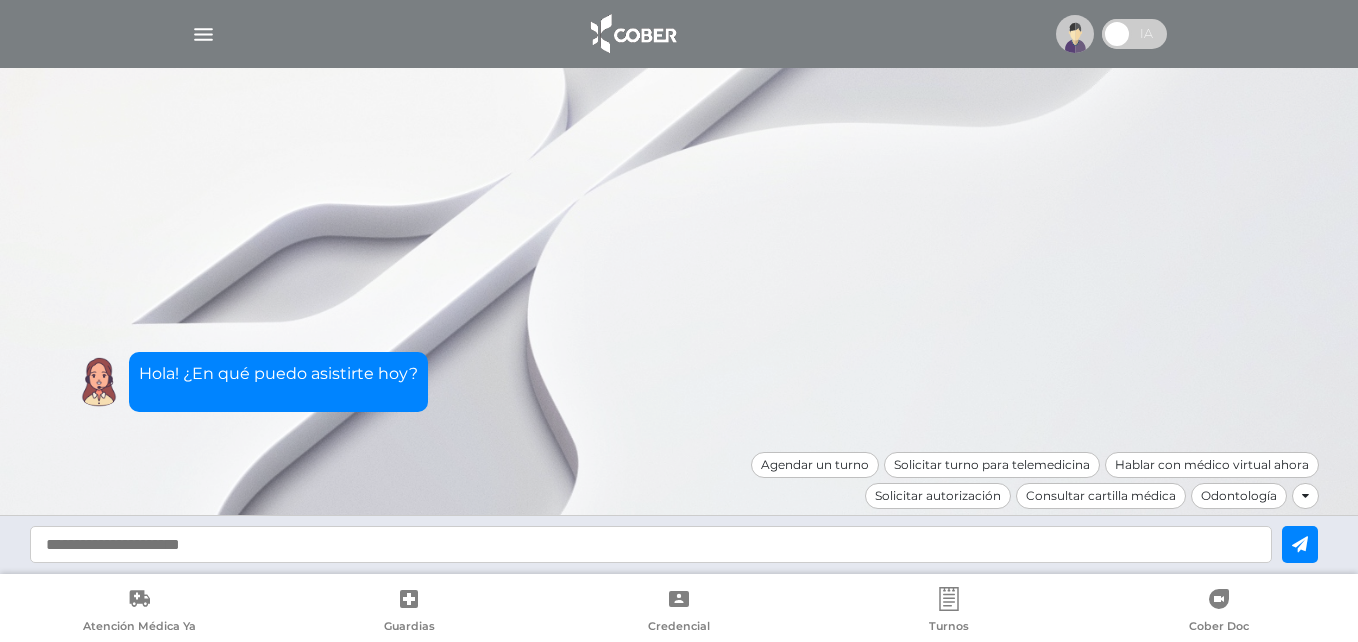 click at bounding box center (203, 34) 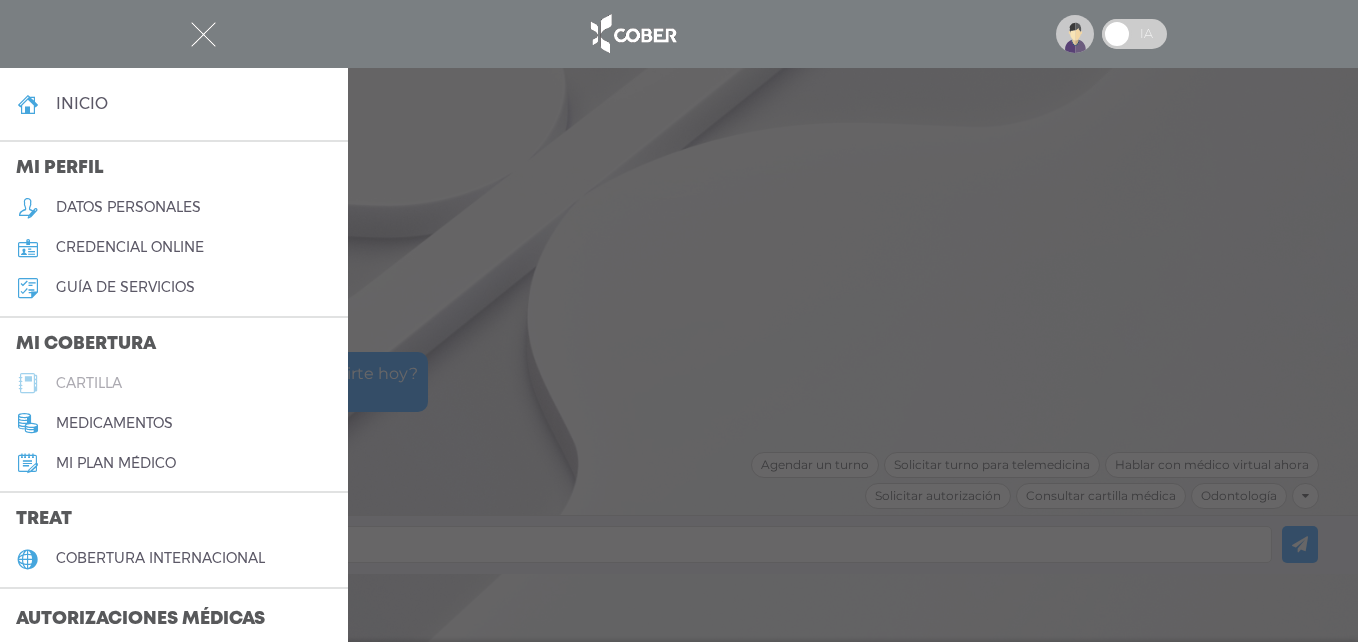 click on "cartilla" at bounding box center [89, 383] 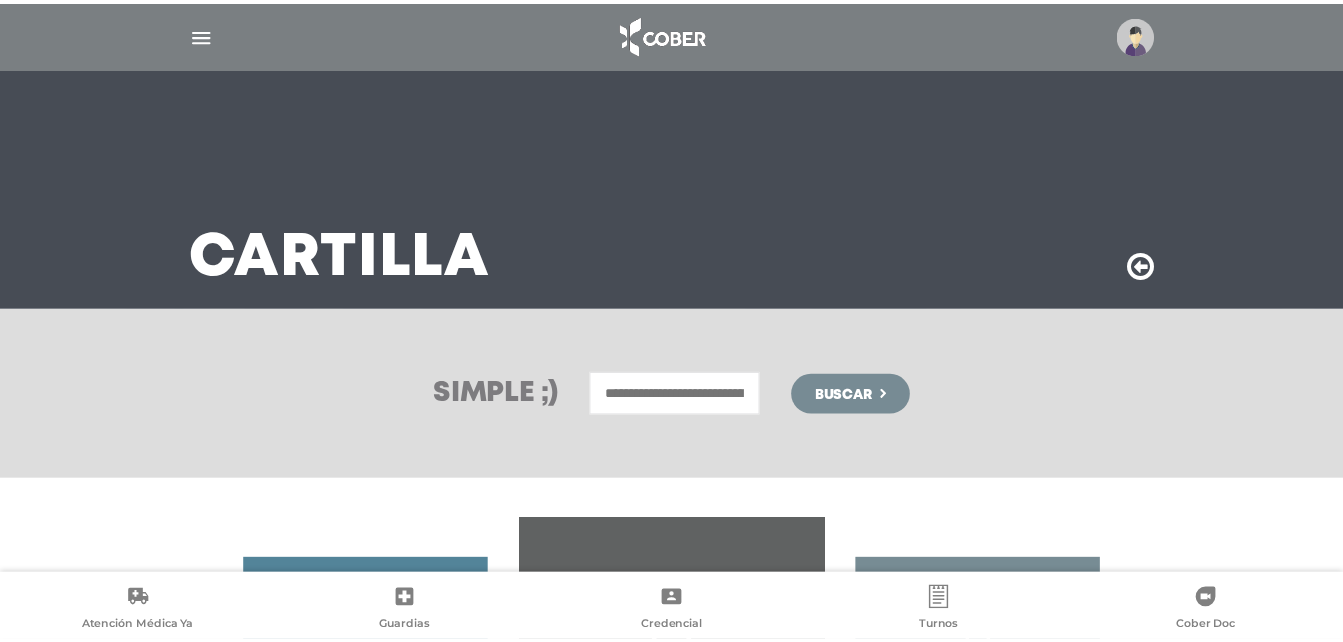 scroll, scrollTop: 0, scrollLeft: 0, axis: both 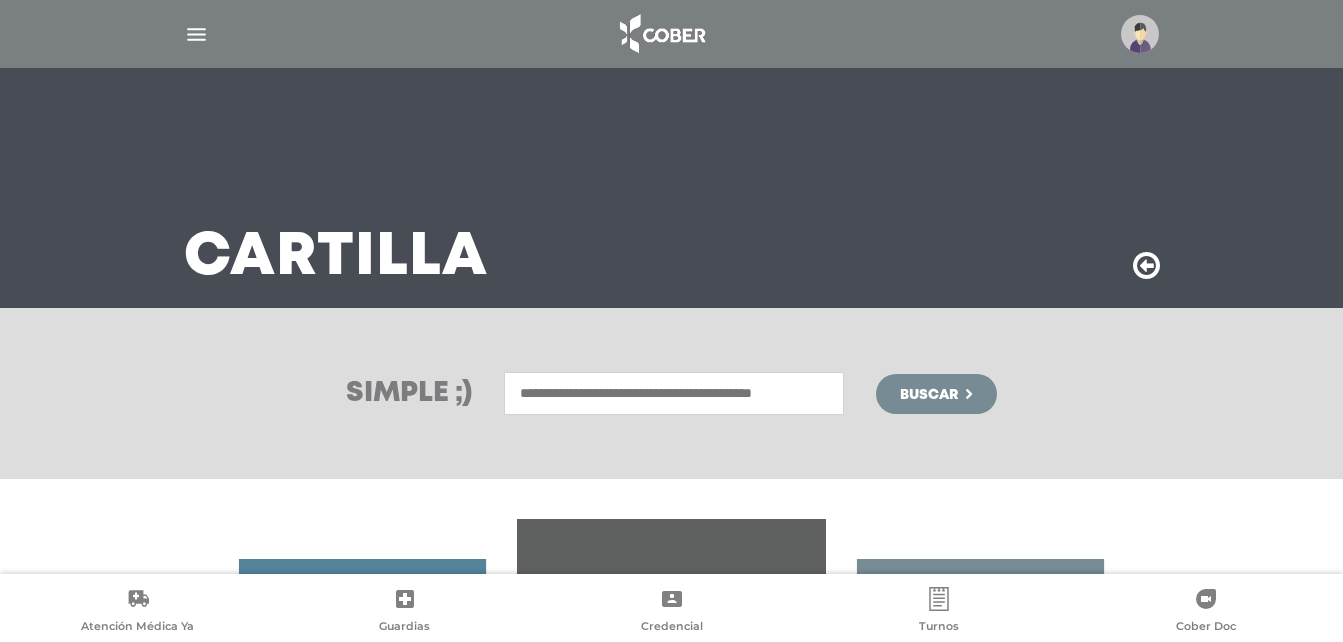 click at bounding box center [674, 393] 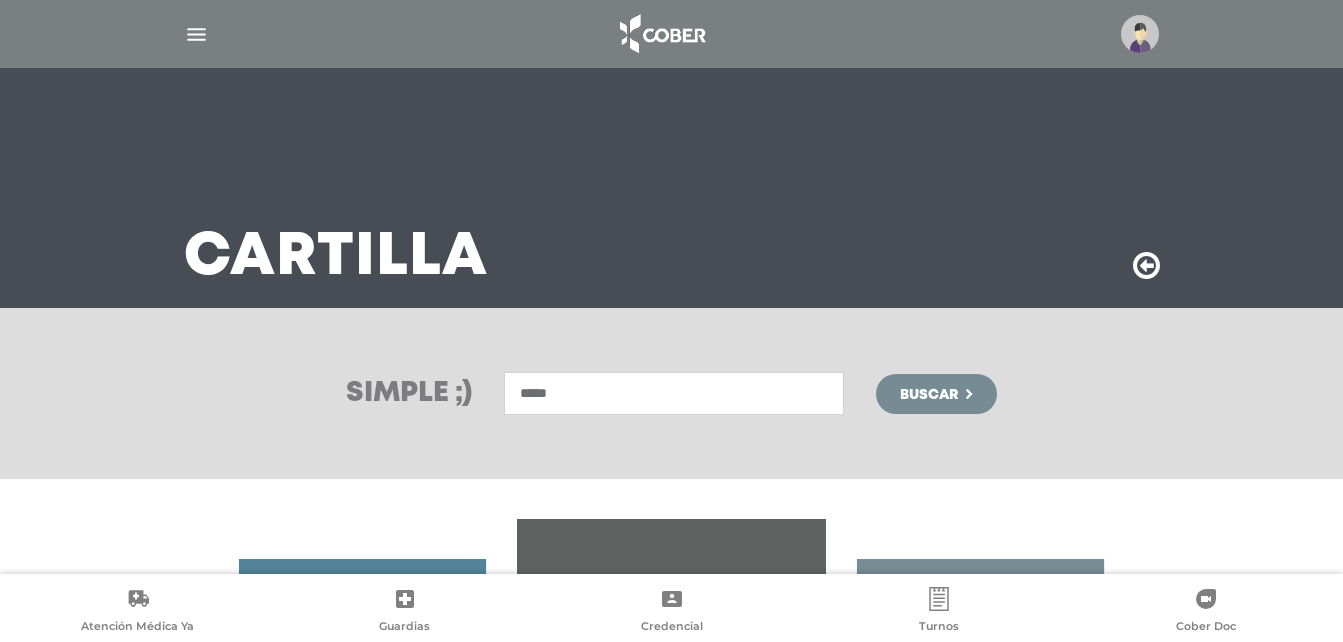 type on "*****" 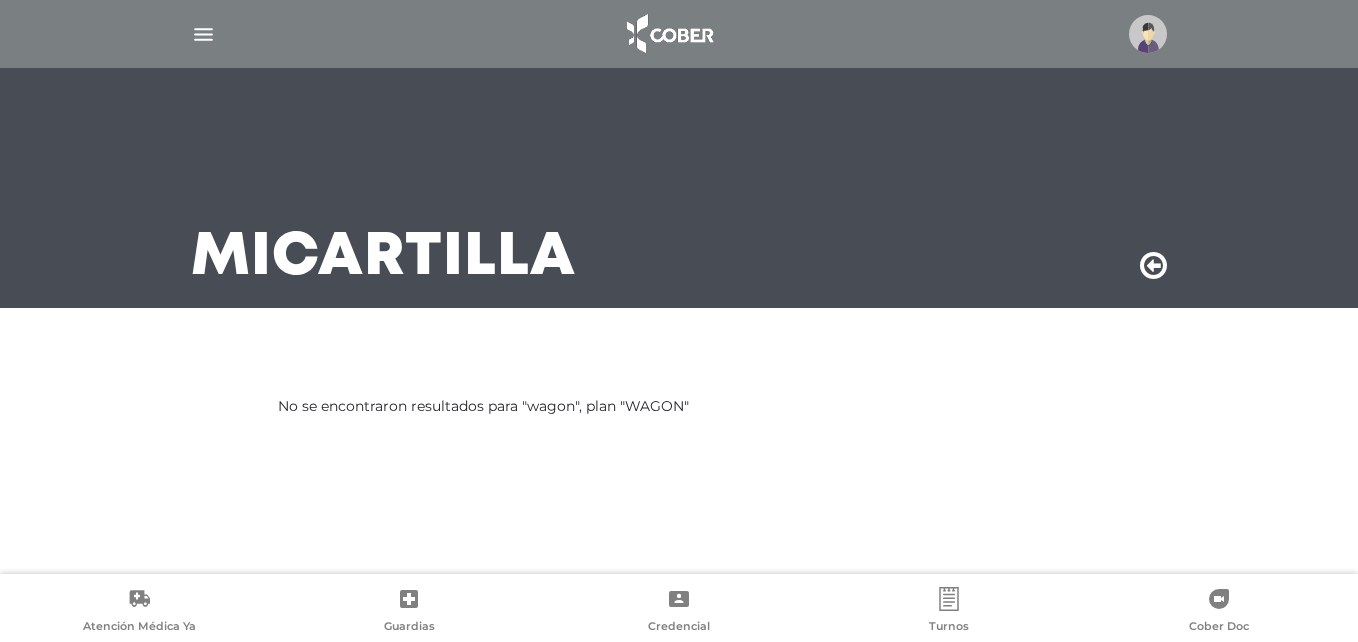 scroll, scrollTop: 0, scrollLeft: 0, axis: both 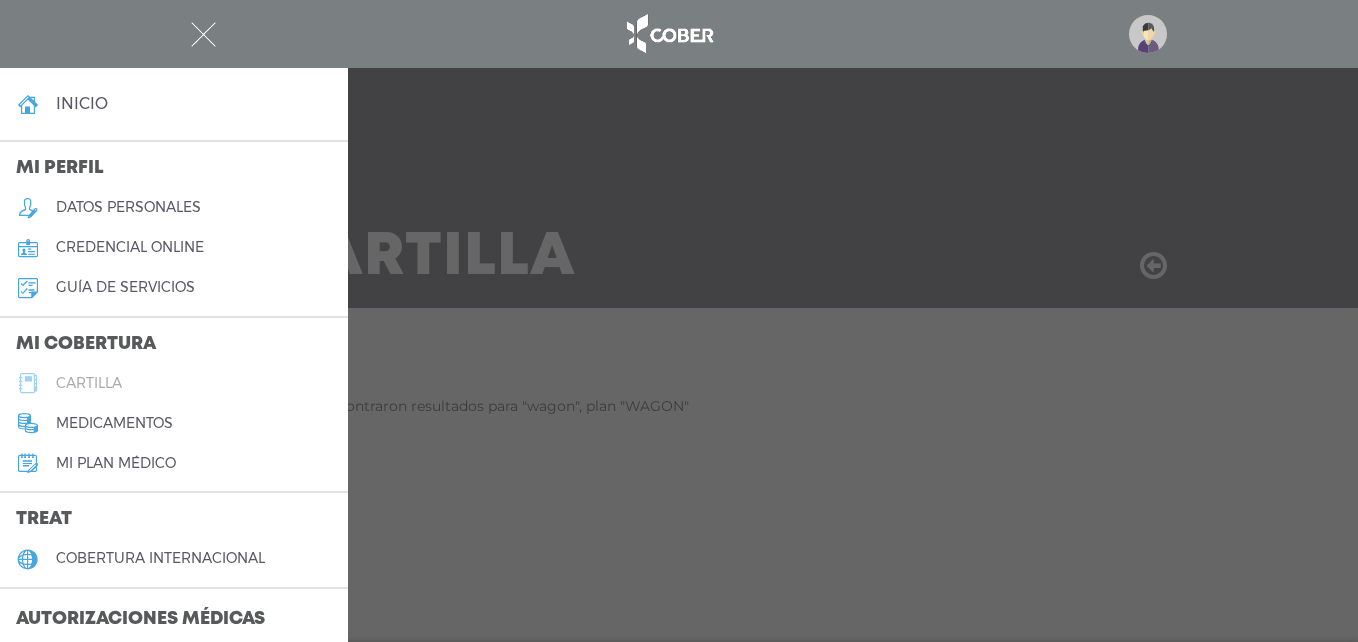 click on "cartilla" at bounding box center [89, 383] 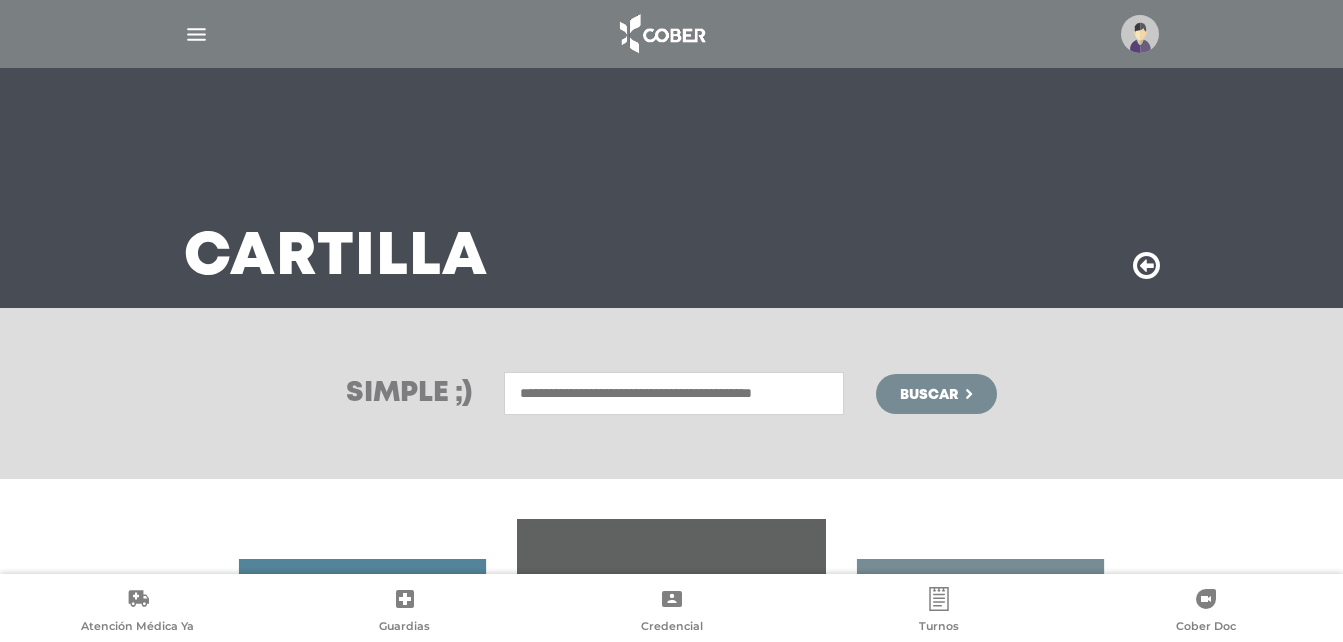 scroll, scrollTop: 0, scrollLeft: 0, axis: both 